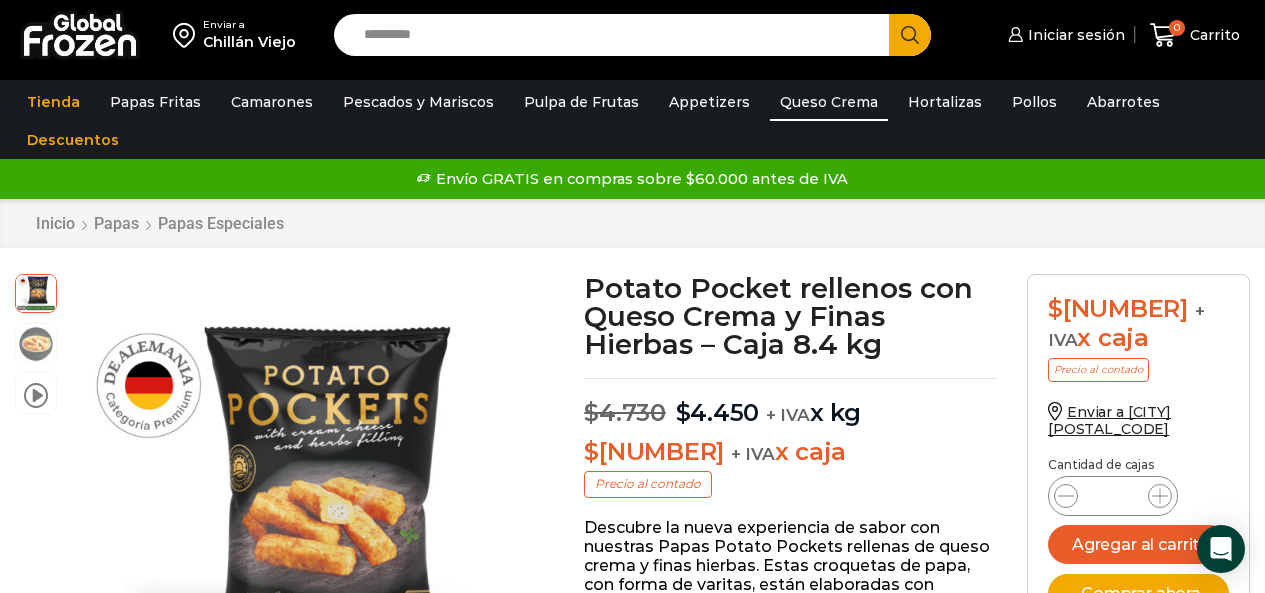 scroll, scrollTop: 0, scrollLeft: 0, axis: both 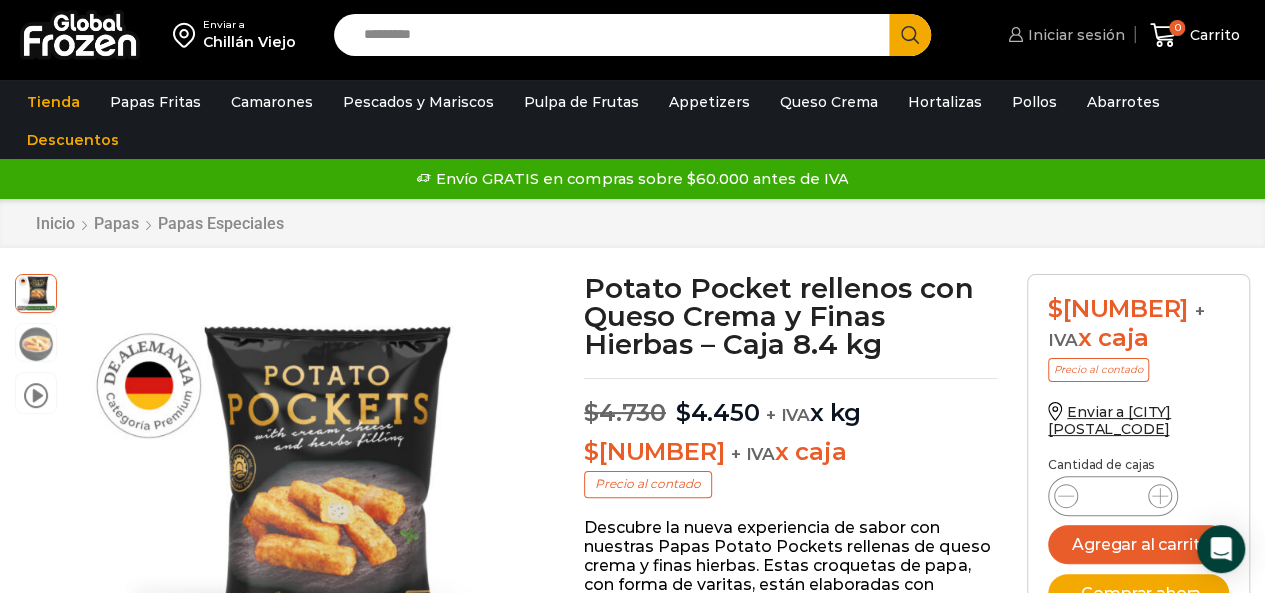 click on "Iniciar sesión" at bounding box center (1074, 35) 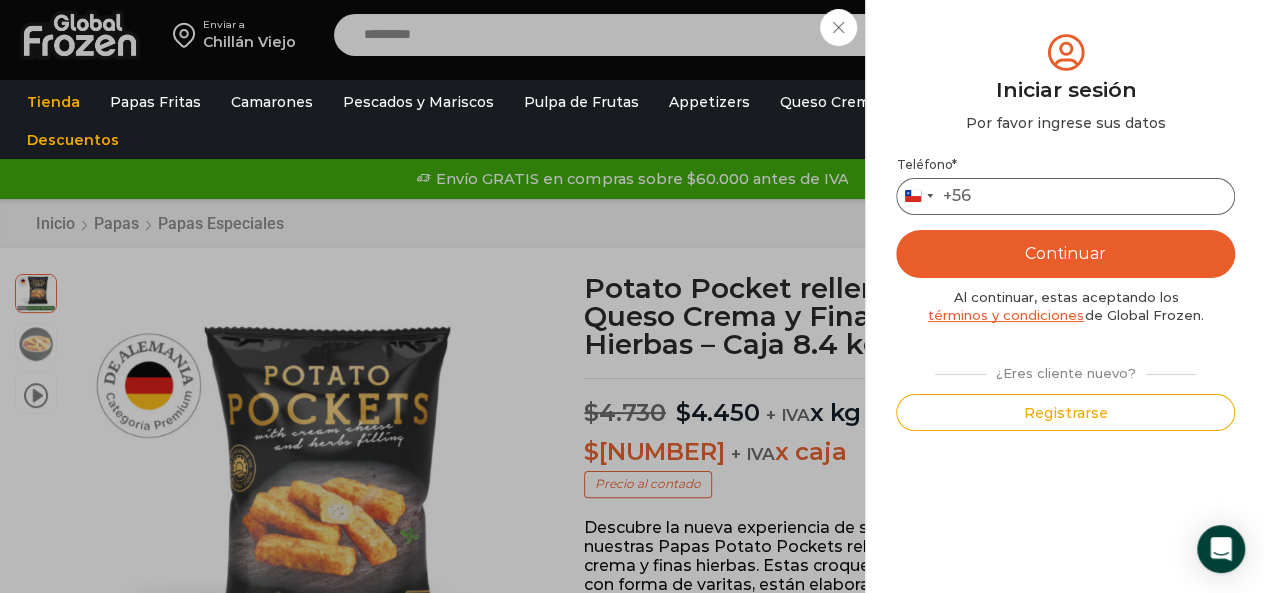 click on "Teléfono
*" at bounding box center (1065, 196) 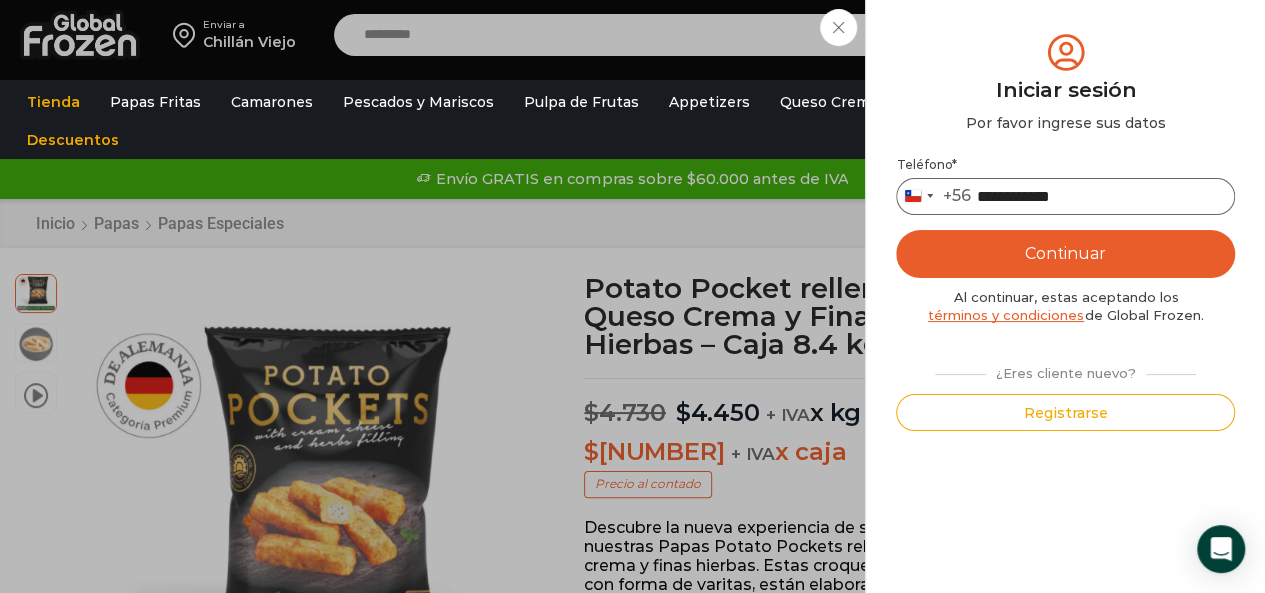 click on "**********" at bounding box center (1065, 196) 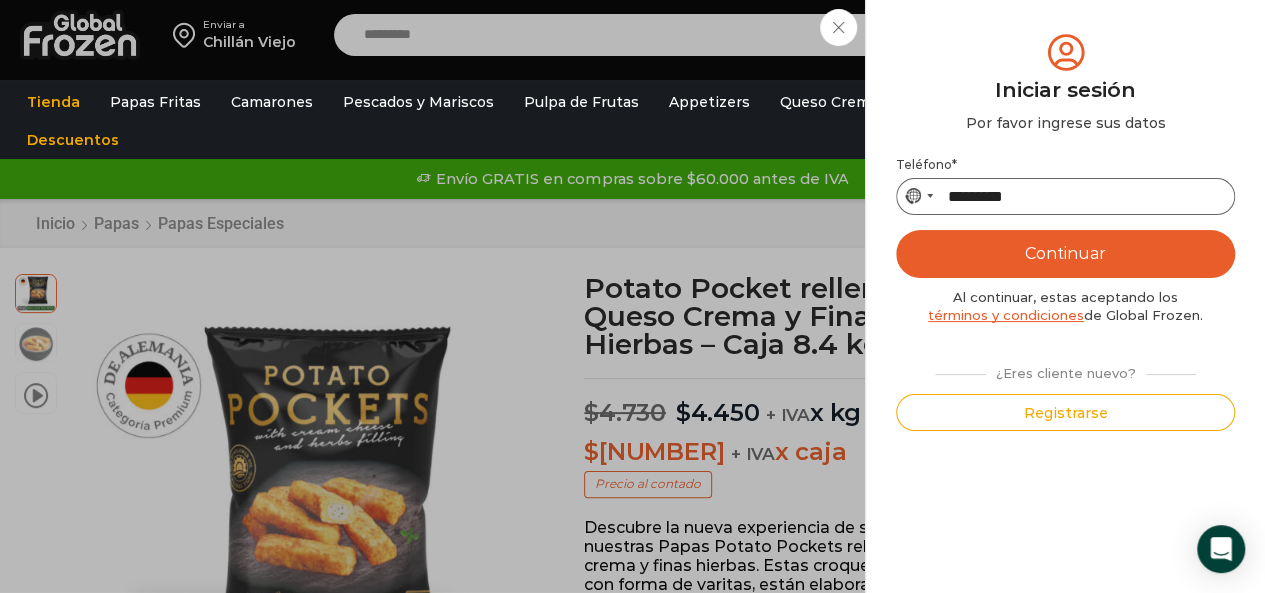 type on "*********" 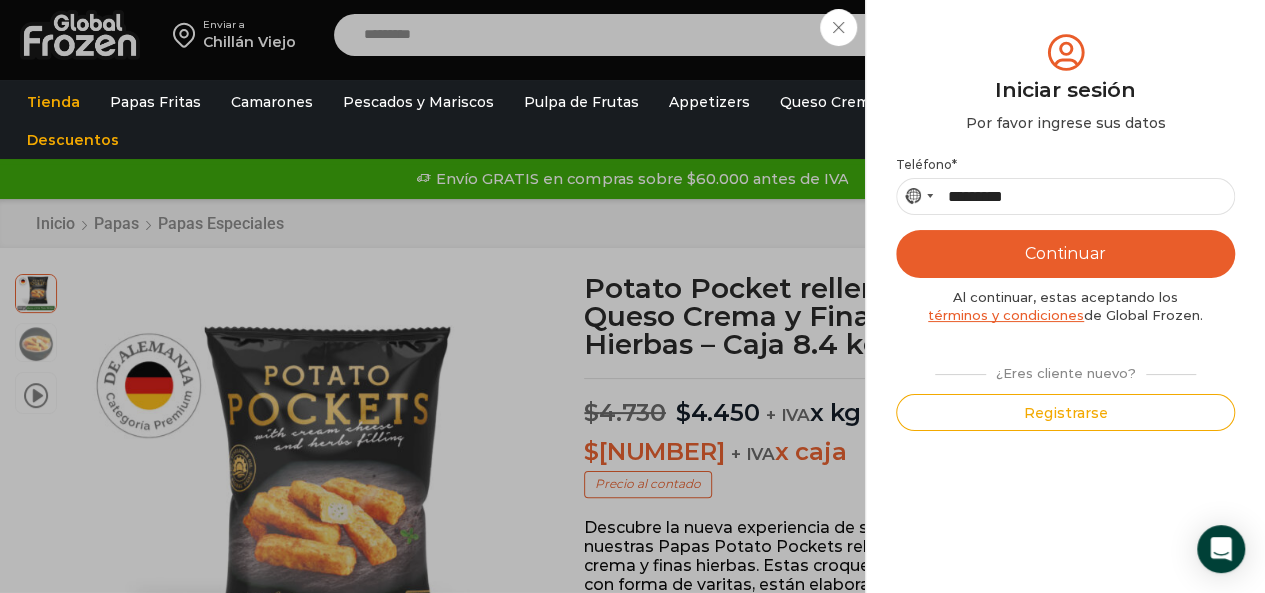 click on "No country selected" at bounding box center (913, 196) 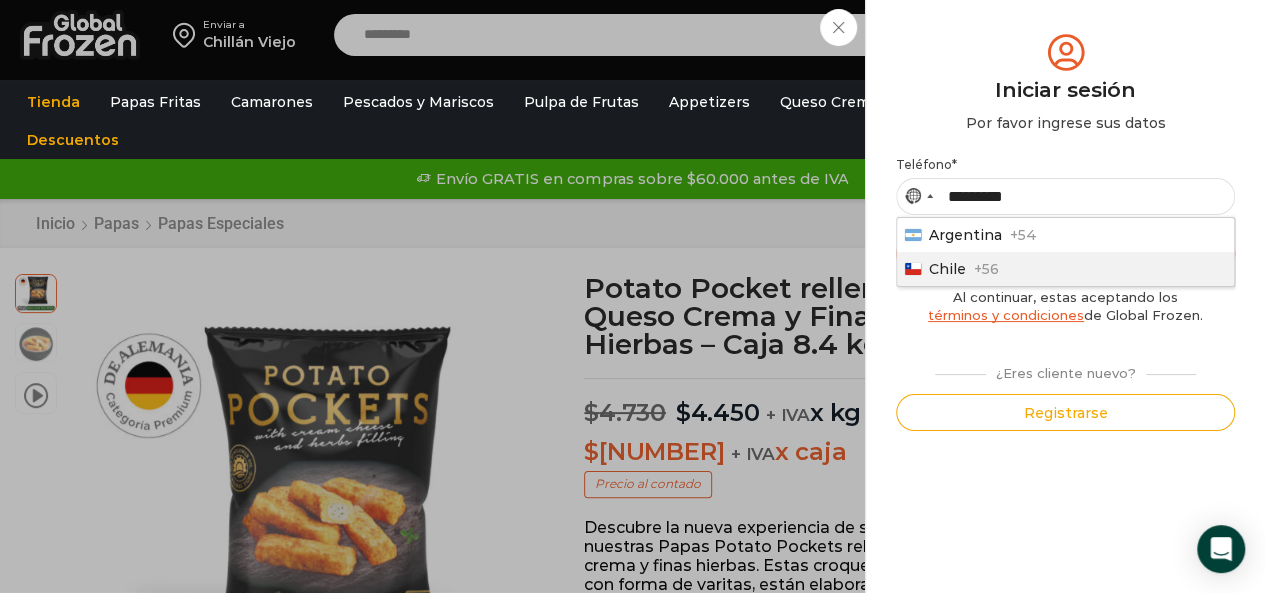 click on "Chile" at bounding box center (947, 269) 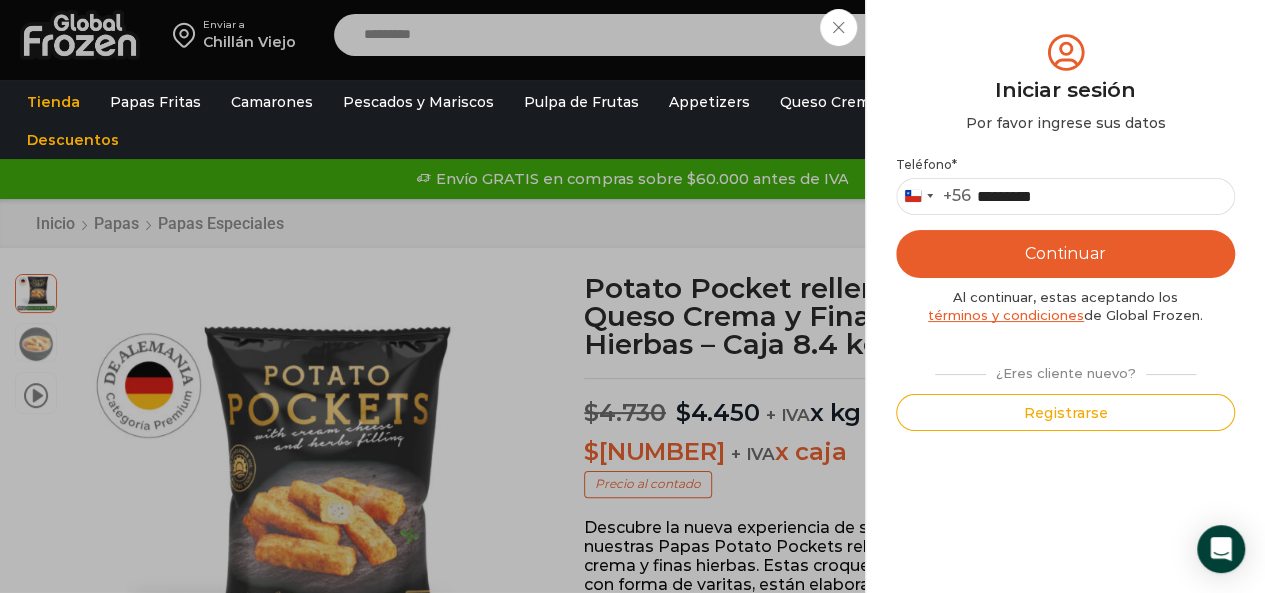click on "Continuar" at bounding box center (1065, 254) 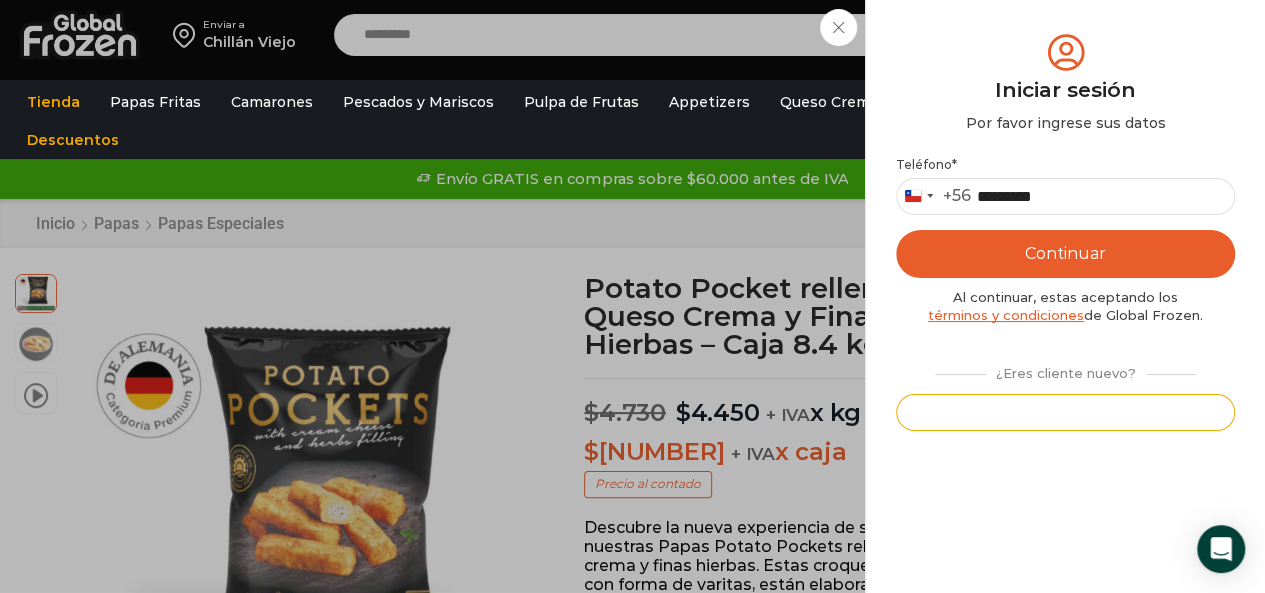 click on "Registrarse" at bounding box center [1065, 412] 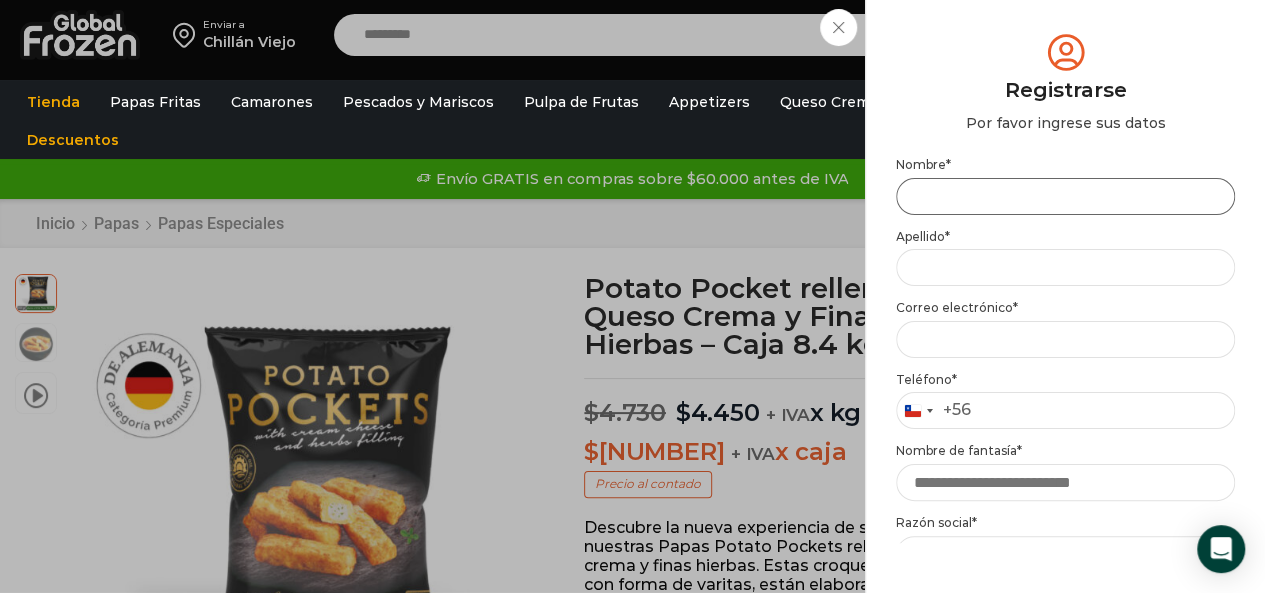 click on "Nombre  *" at bounding box center [1065, 196] 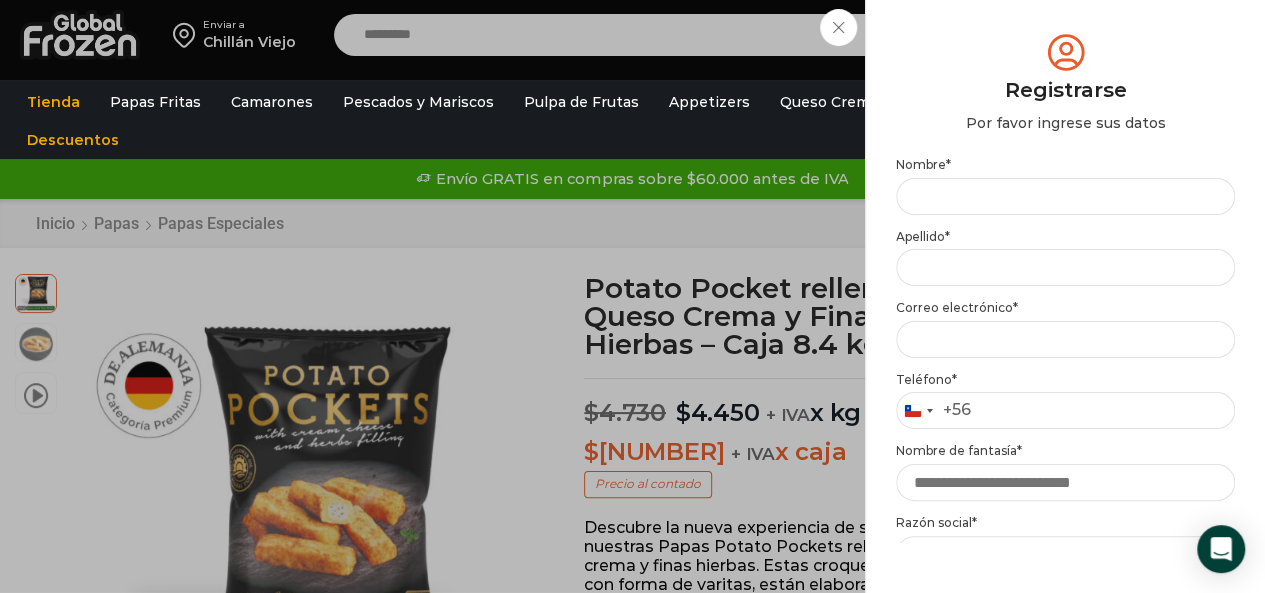 click on "Iniciar sesión
Mi cuenta
Login
Register
Iniciar sesión
Por favor ingrese sus datos
Iniciar sesión
Se envió un mensaje de WhatsApp con el código de verificación a tu teléfono
* ." at bounding box center [1064, 35] 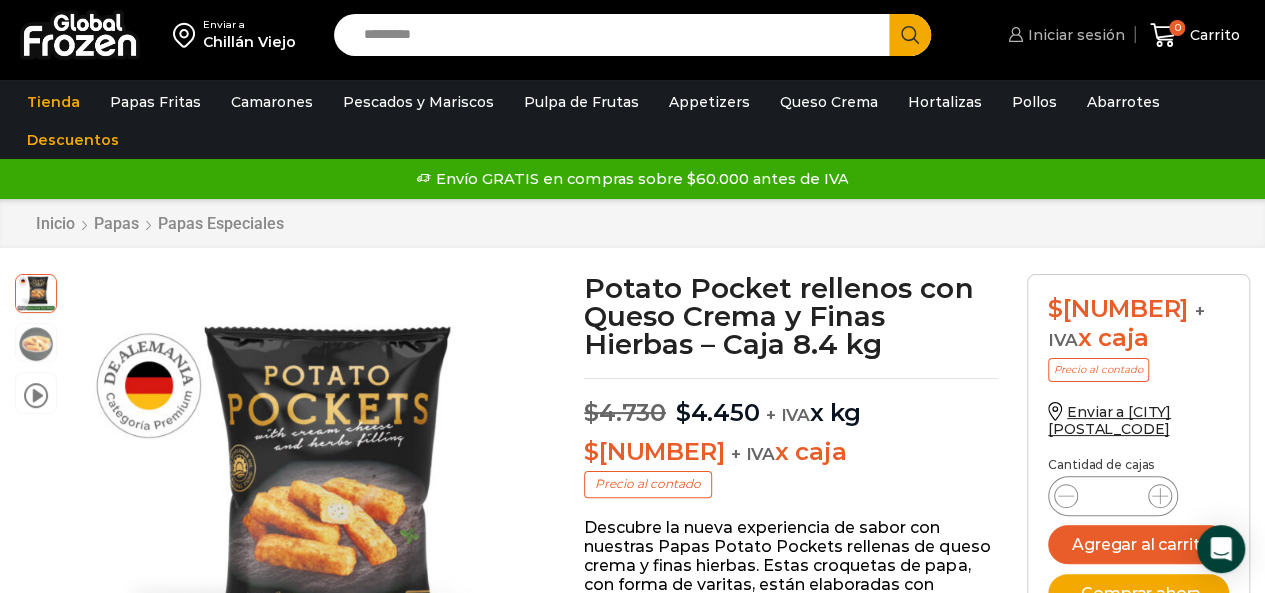 click on "Iniciar sesión" at bounding box center (1074, 35) 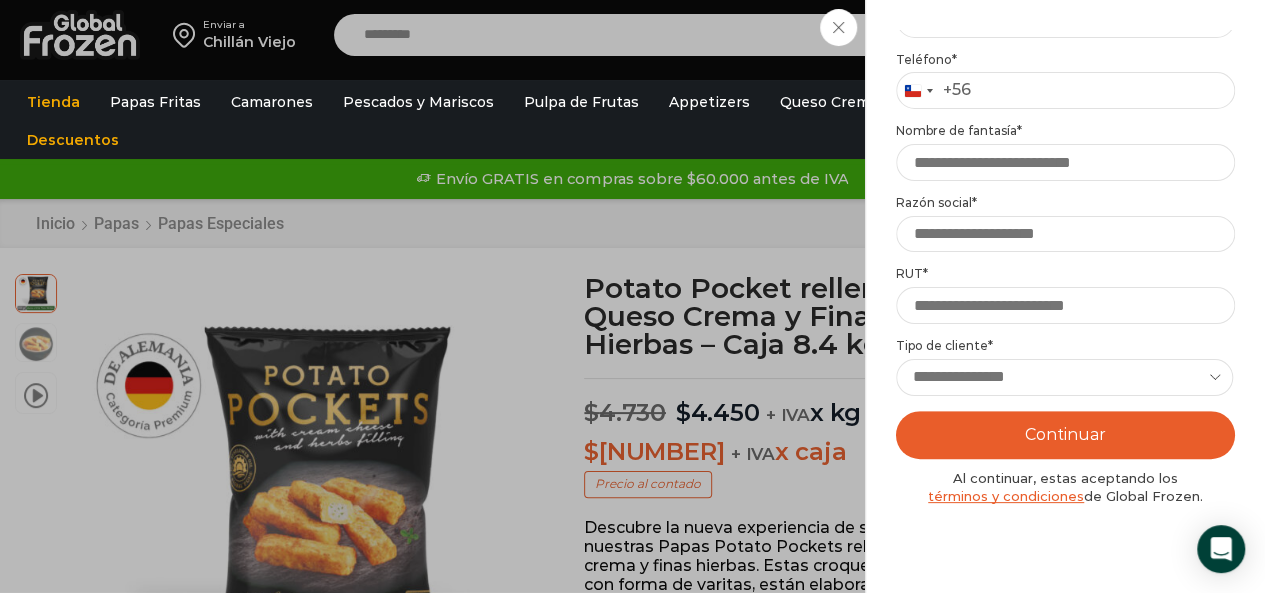 scroll, scrollTop: 389, scrollLeft: 0, axis: vertical 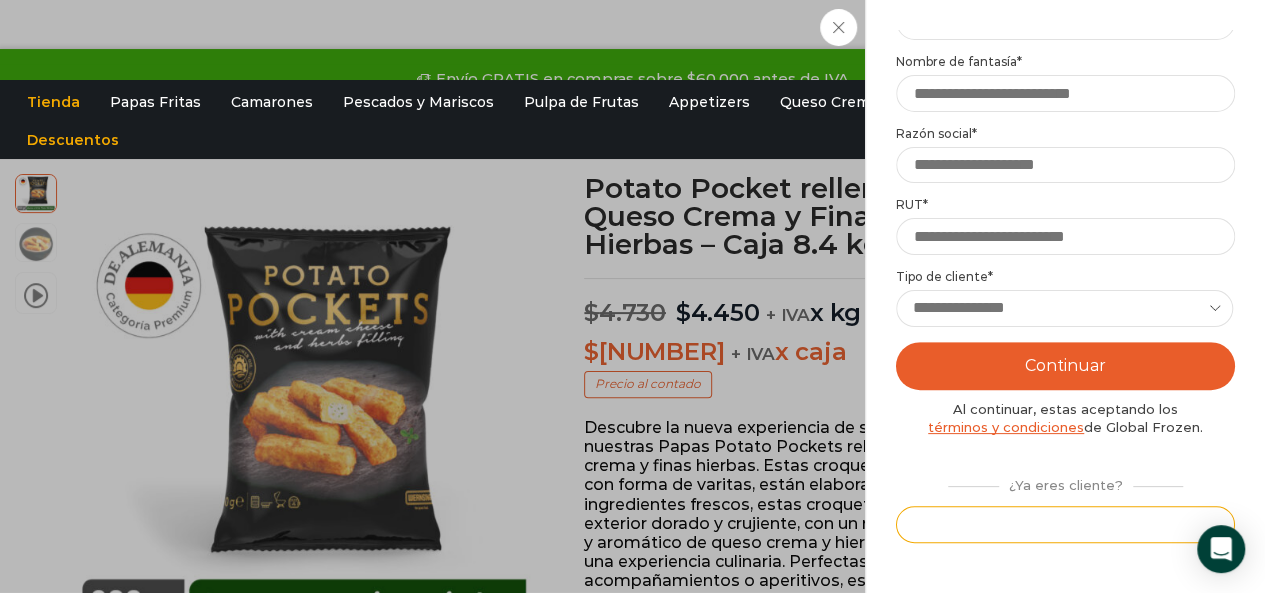 click on "Iniciar sesión" at bounding box center [1065, 524] 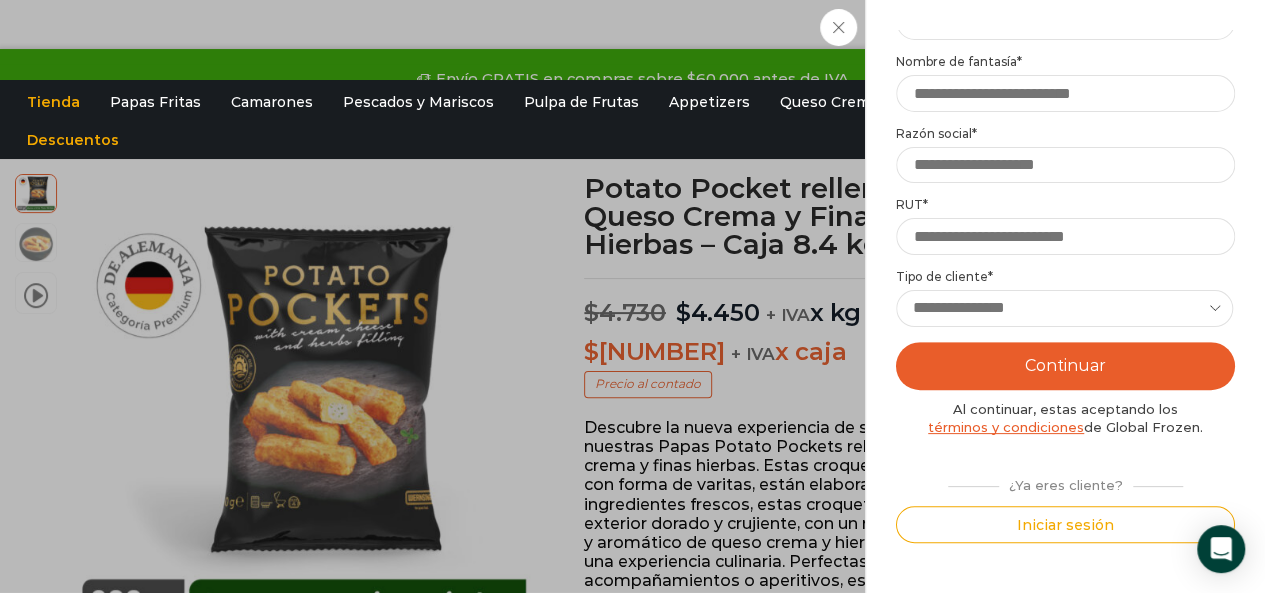 scroll, scrollTop: 0, scrollLeft: 0, axis: both 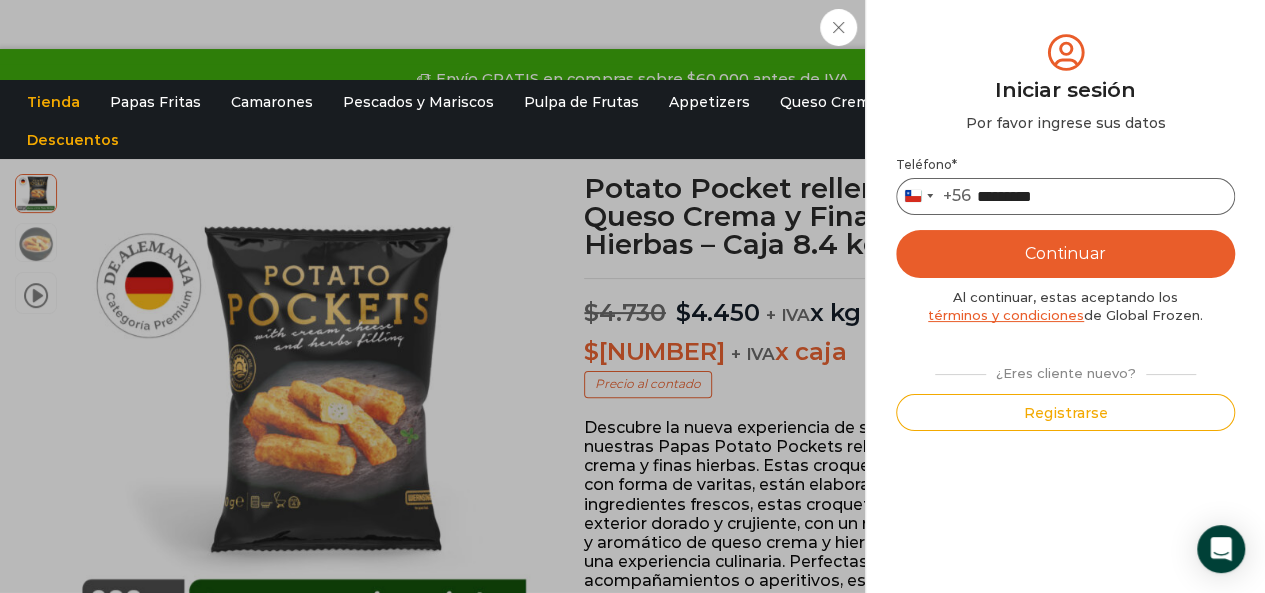click on "*********" at bounding box center [1065, 196] 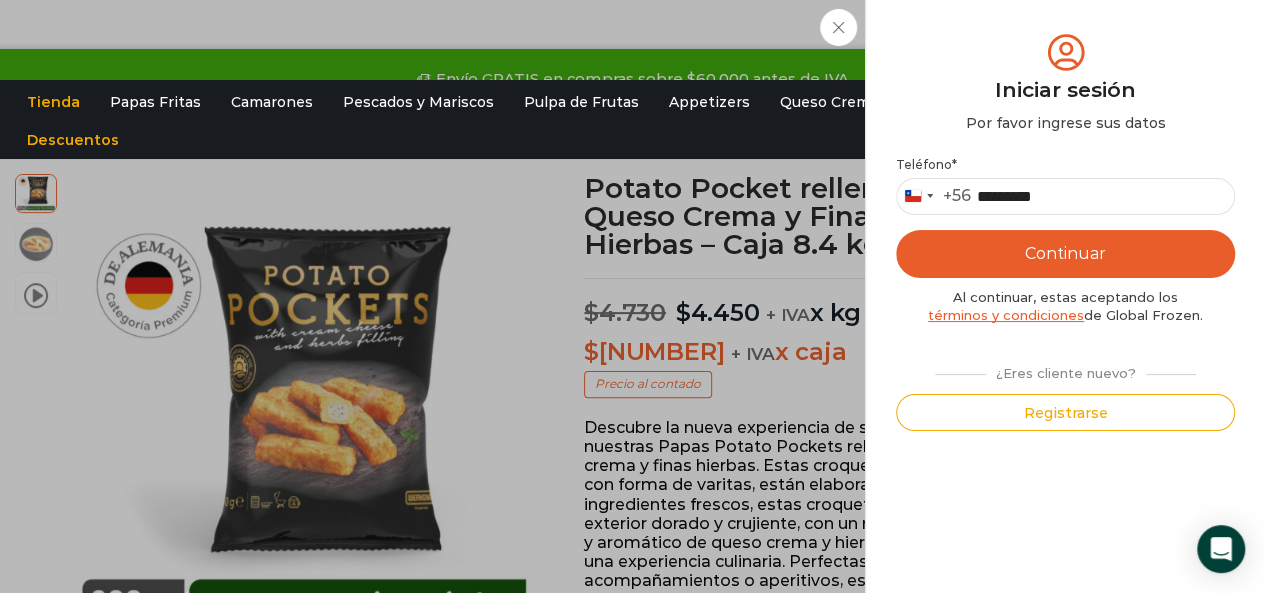 click on "Continuar" at bounding box center [1065, 254] 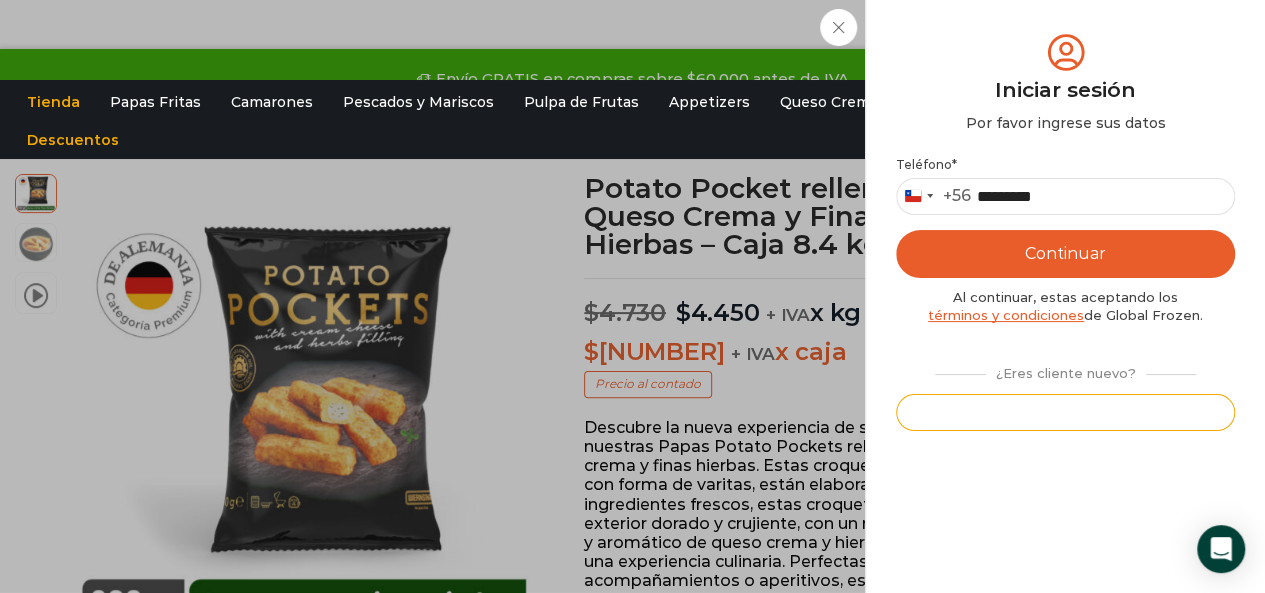 click on "Registrarse" at bounding box center [1065, 412] 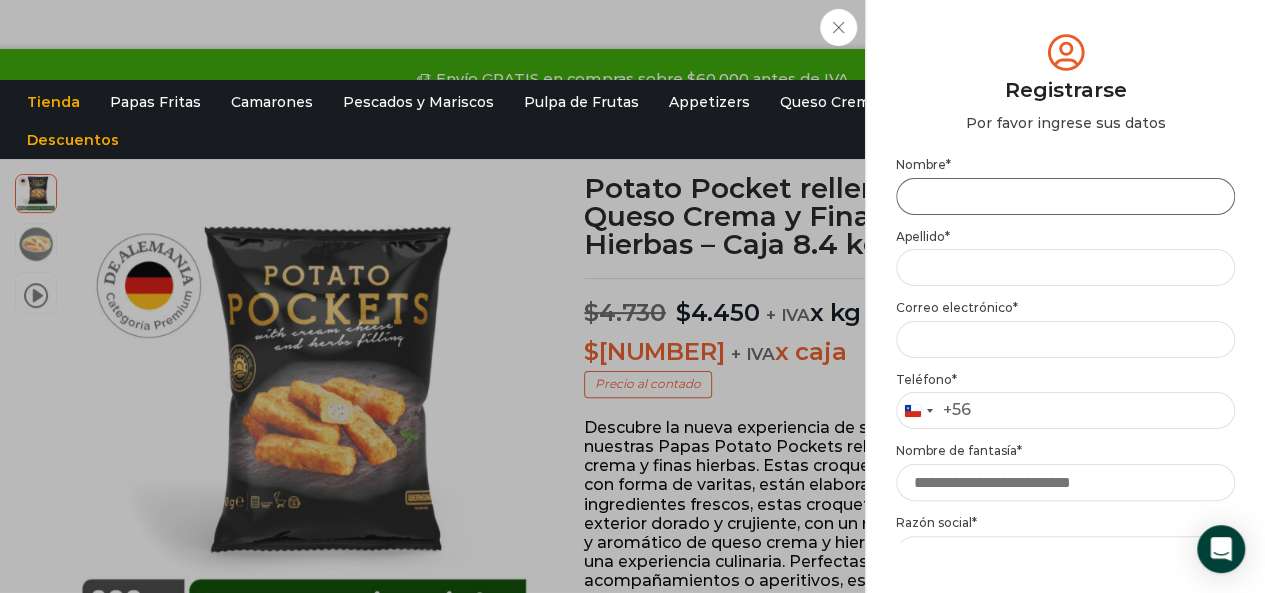 click on "Nombre  *" at bounding box center [1065, 196] 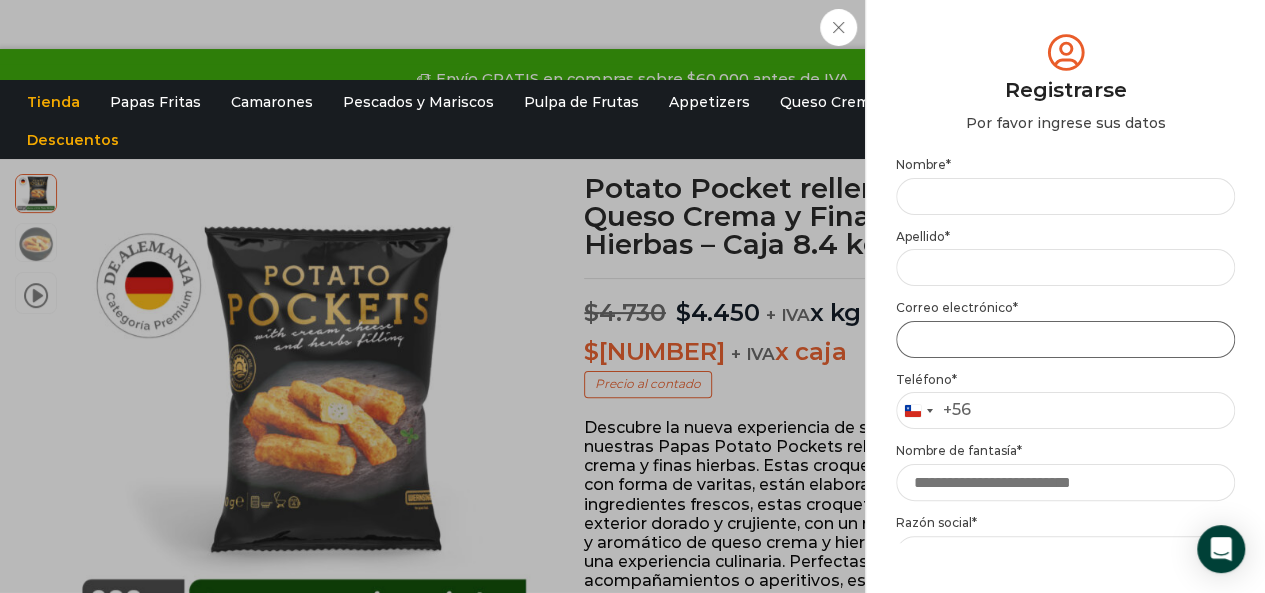 click on "Email address                                          *" at bounding box center (1065, 339) 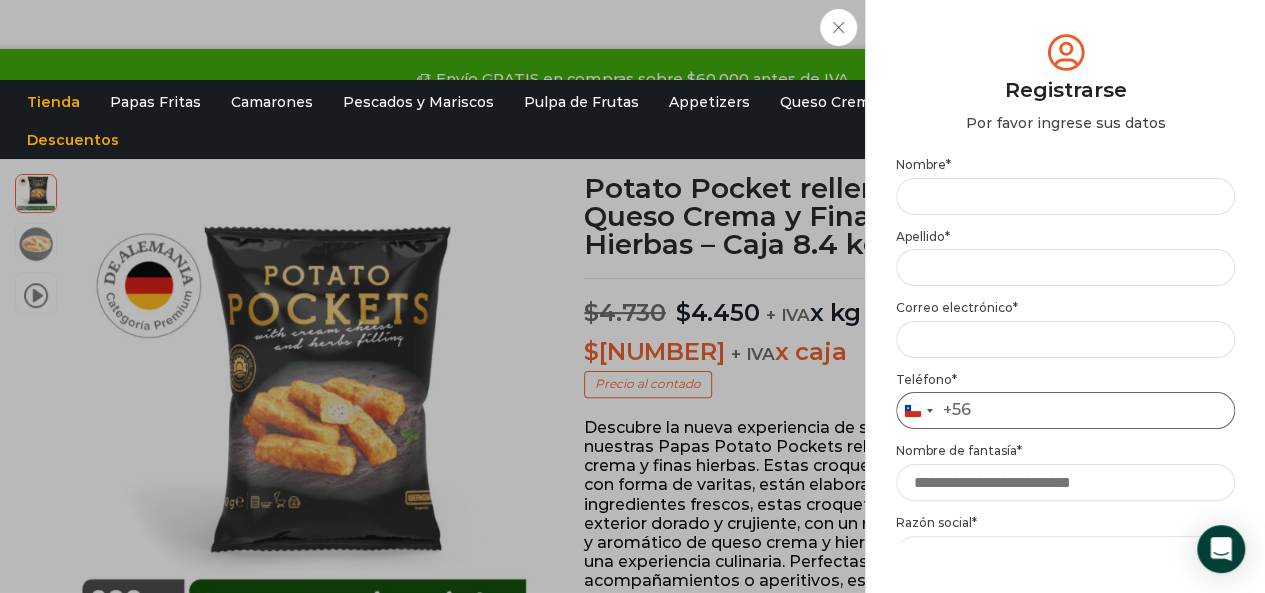 click on "Teléfono  *" at bounding box center (1065, 410) 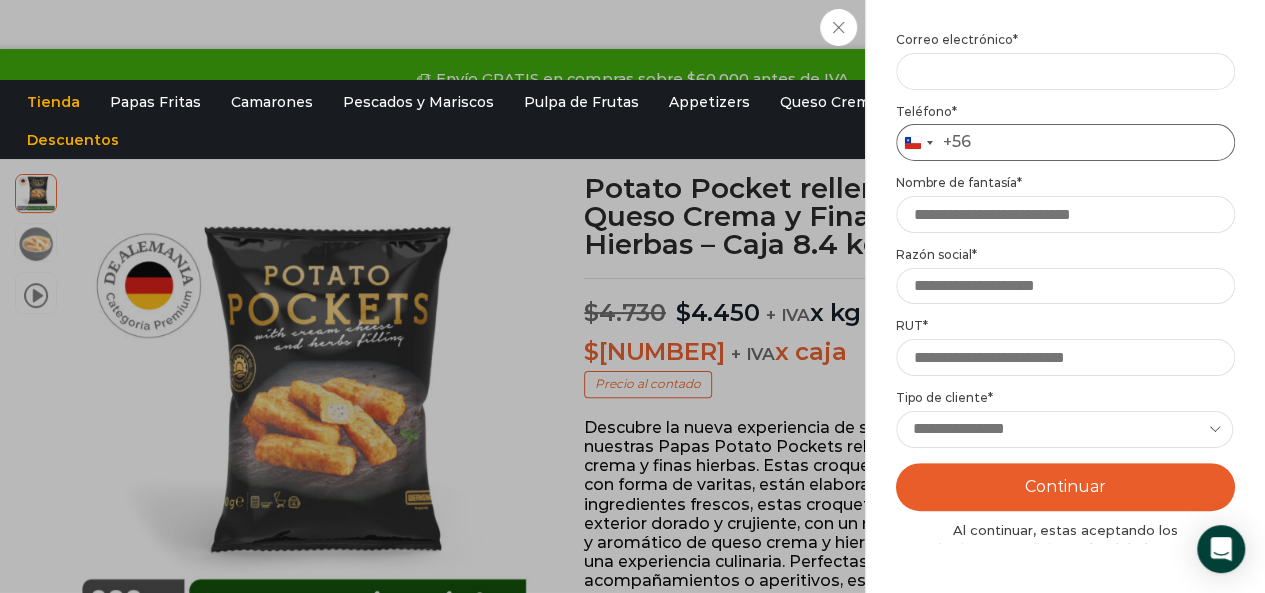 scroll, scrollTop: 389, scrollLeft: 0, axis: vertical 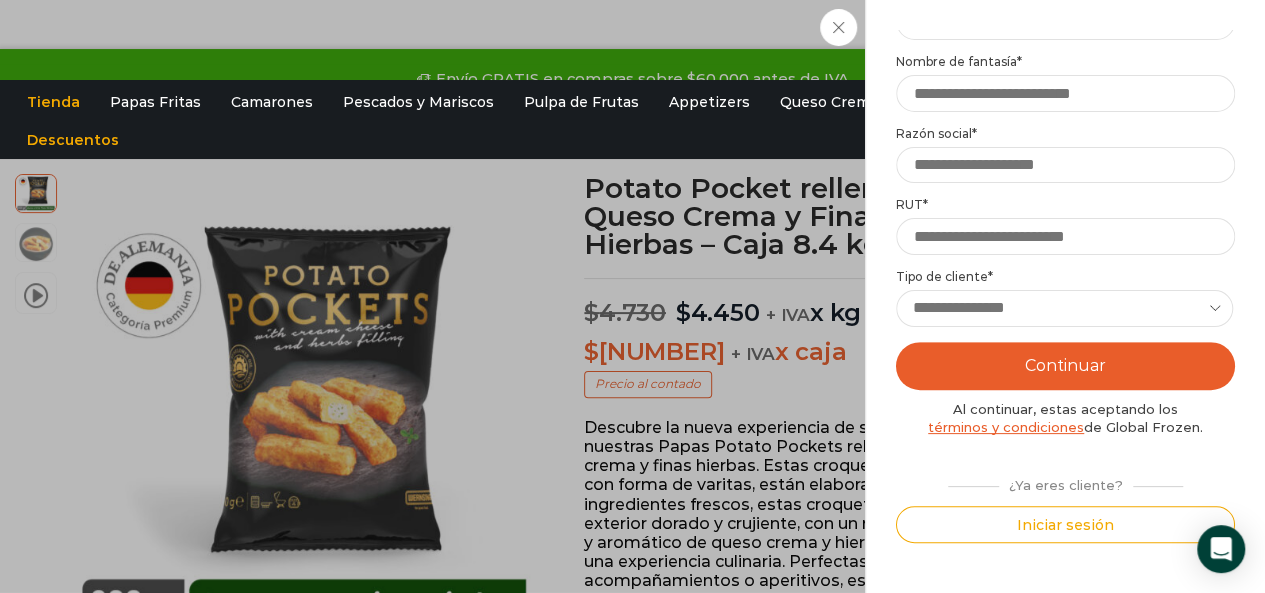 click on "**********" at bounding box center (1064, 308) 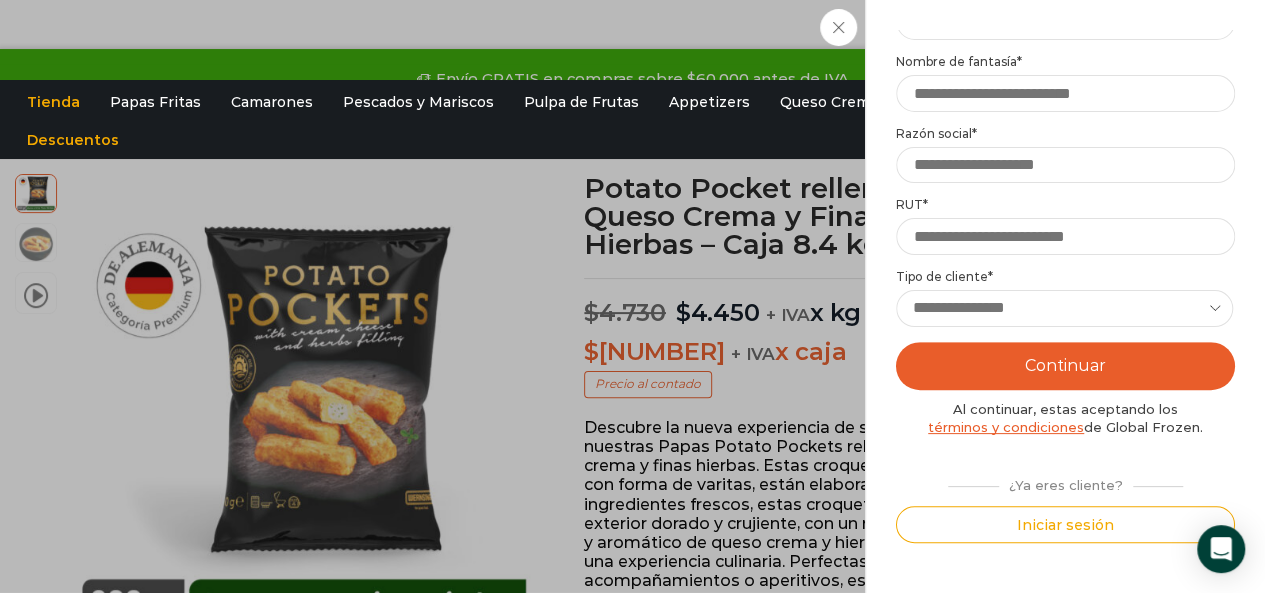select on "**********" 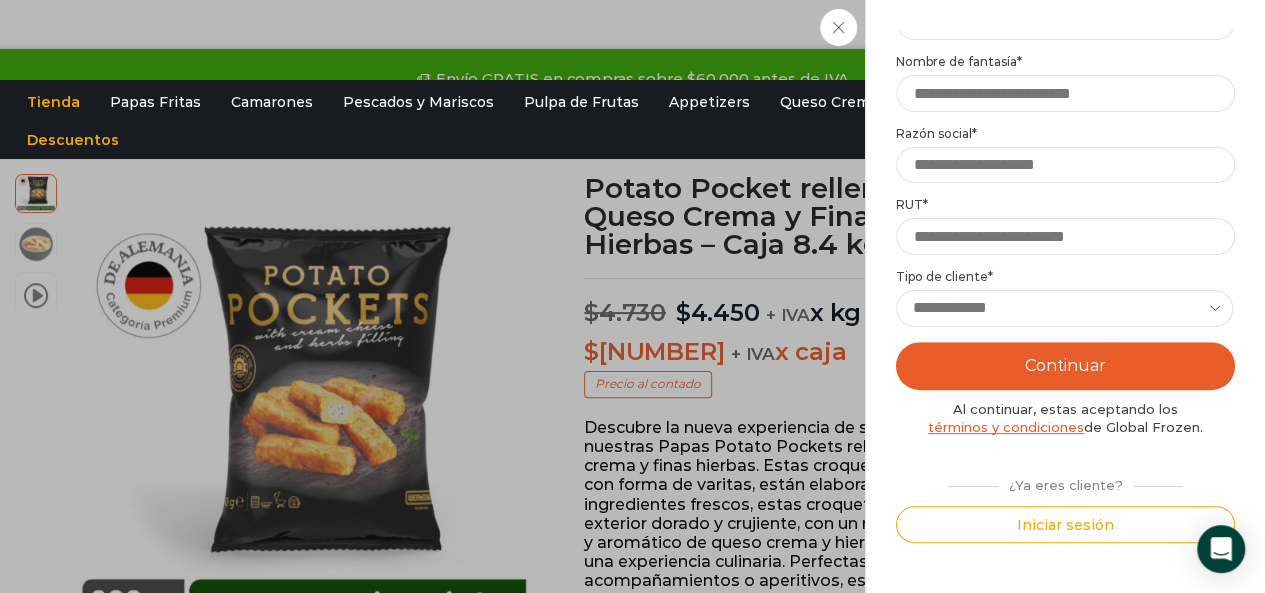 click on "**********" at bounding box center (1064, 308) 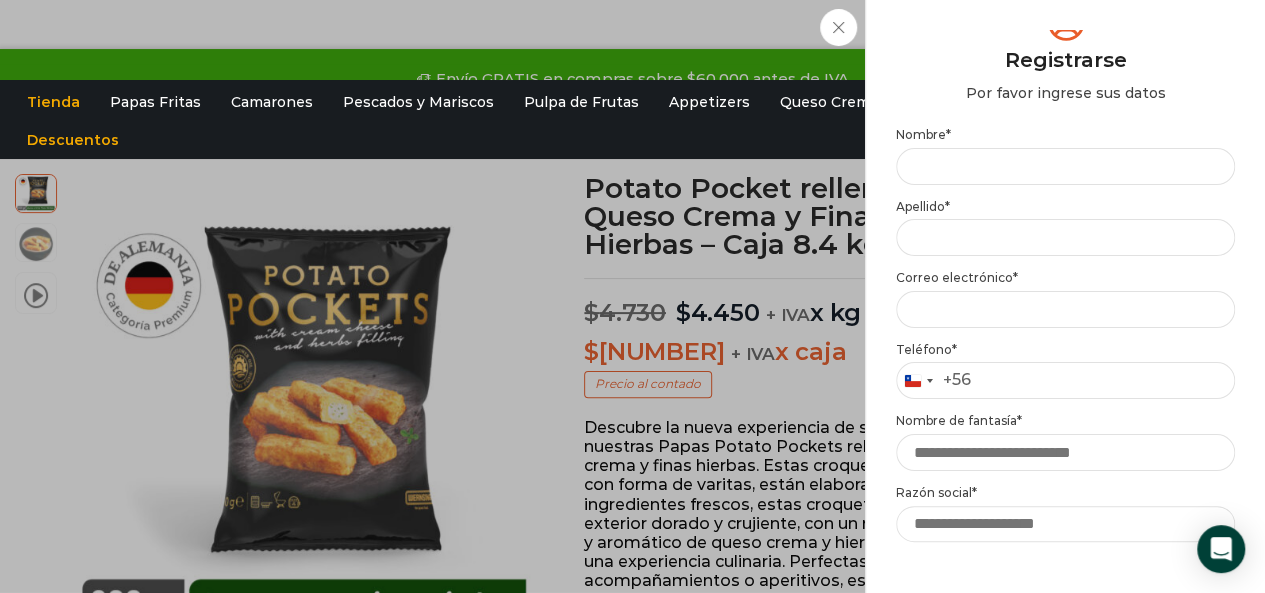 scroll, scrollTop: 0, scrollLeft: 0, axis: both 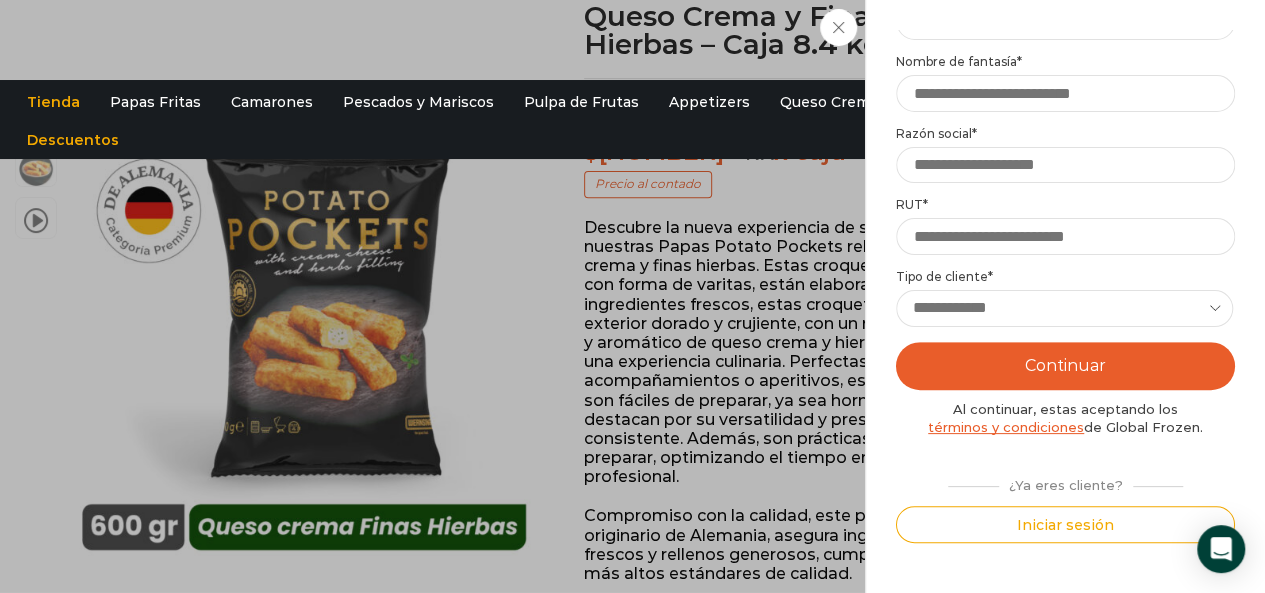 click on "Iniciar sesión
Mi cuenta
Login
Register
Iniciar sesión
Por favor ingrese sus datos
Iniciar sesión
Se envió un mensaje de WhatsApp con el código de verificación a tu teléfono
* ." at bounding box center (1064, -265) 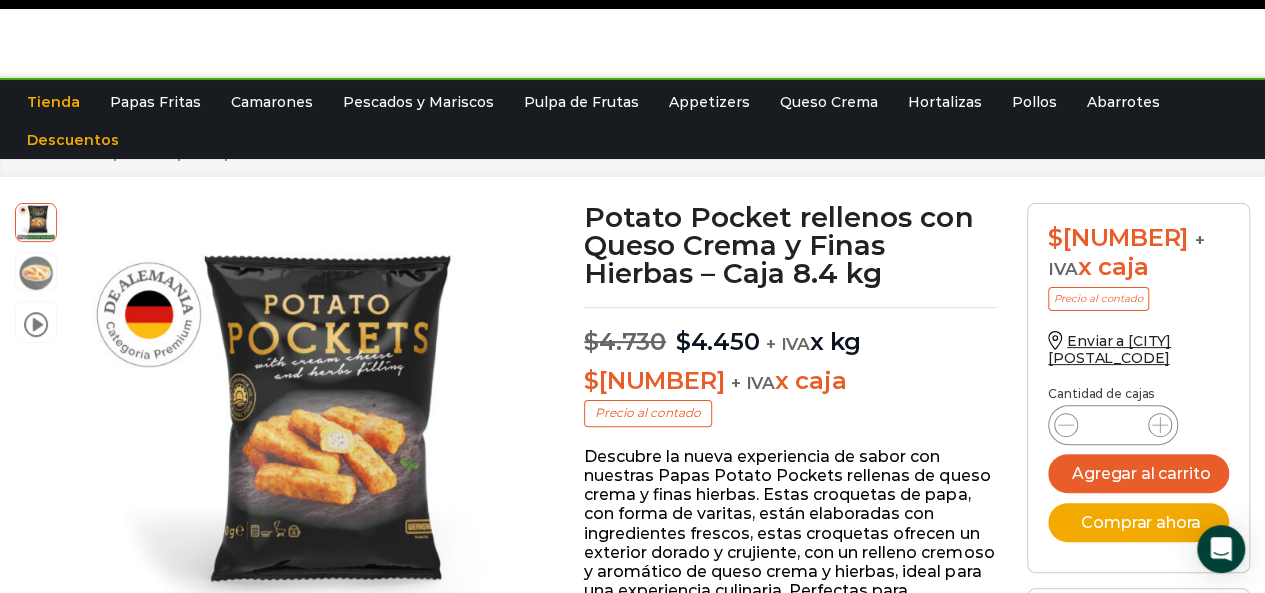 scroll, scrollTop: 0, scrollLeft: 0, axis: both 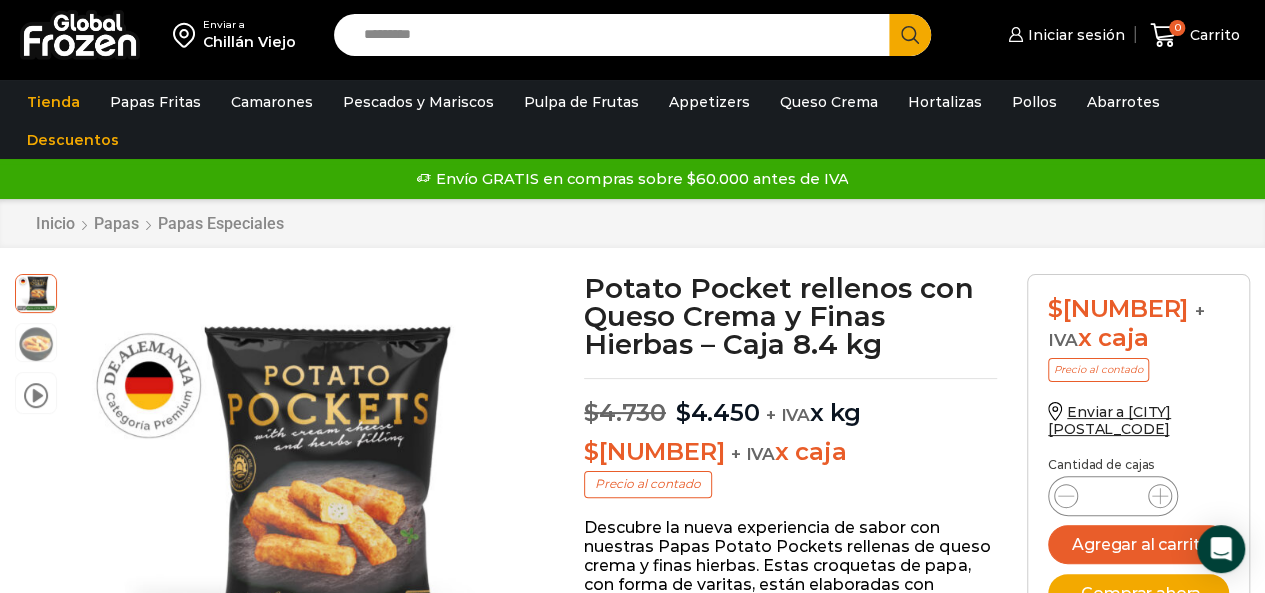 click on "Search input" at bounding box center [617, 35] 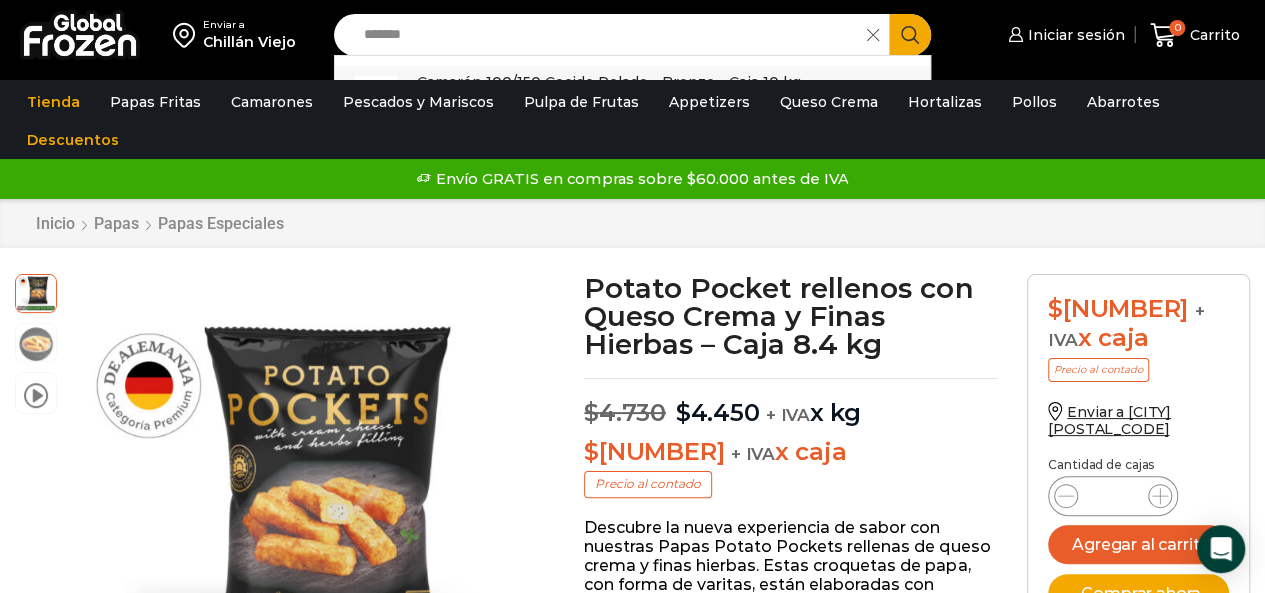click on "Camarón 100/150 Cocido Pelado - Bronze - Caja 10 kg" at bounding box center (609, 82) 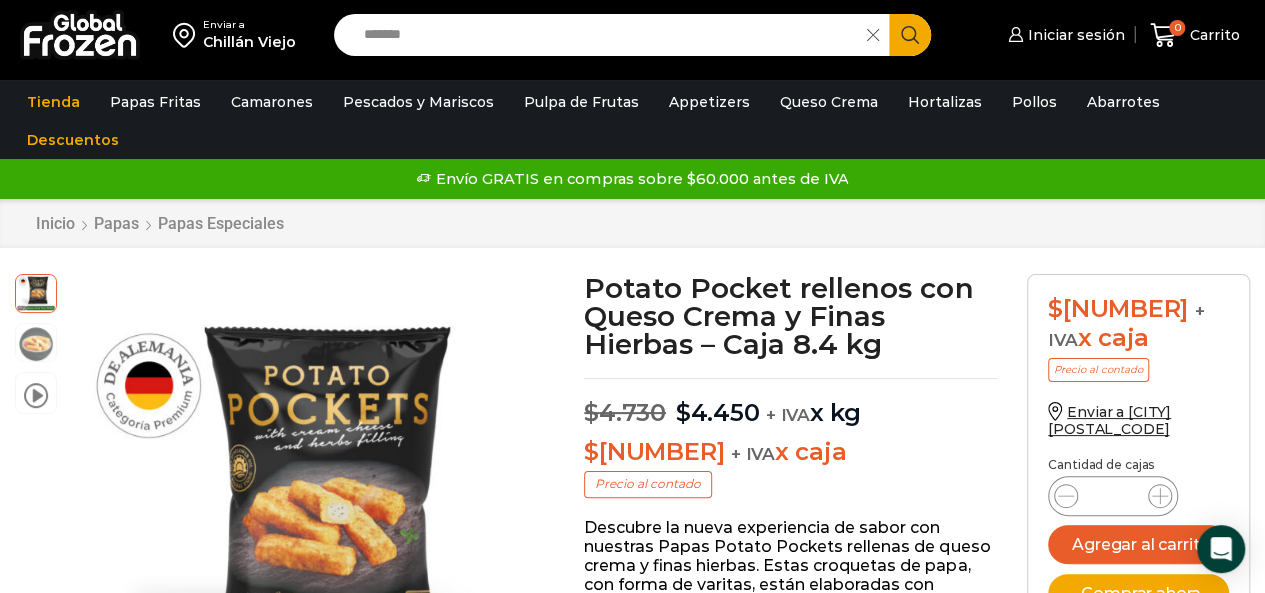 type on "**********" 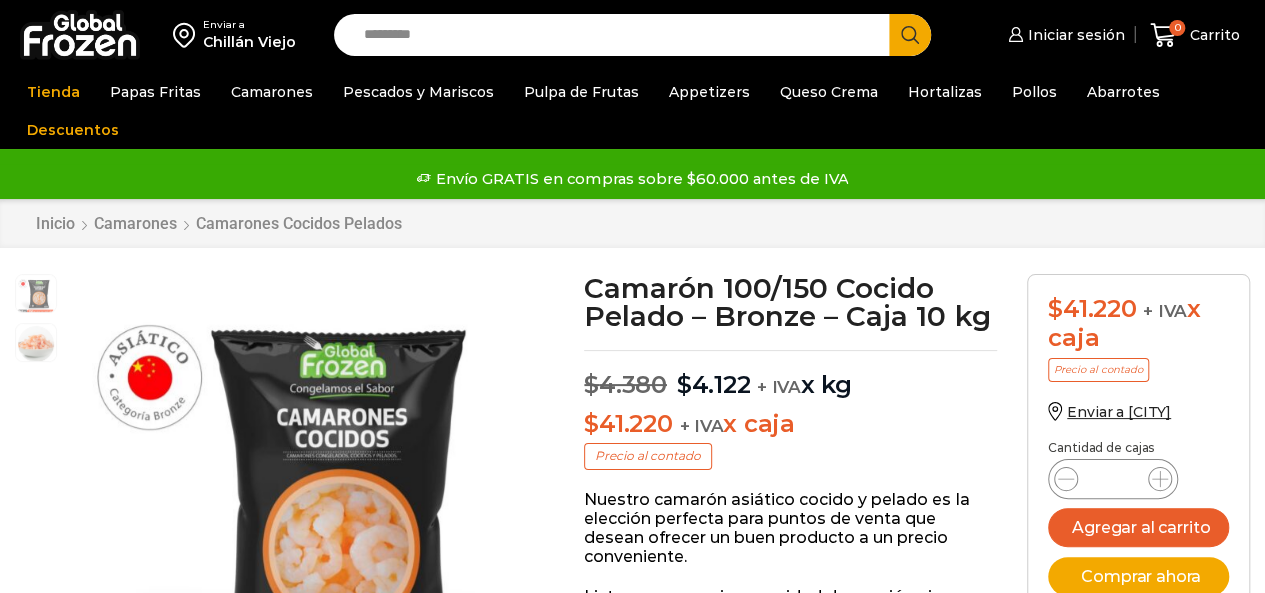 scroll, scrollTop: 1, scrollLeft: 0, axis: vertical 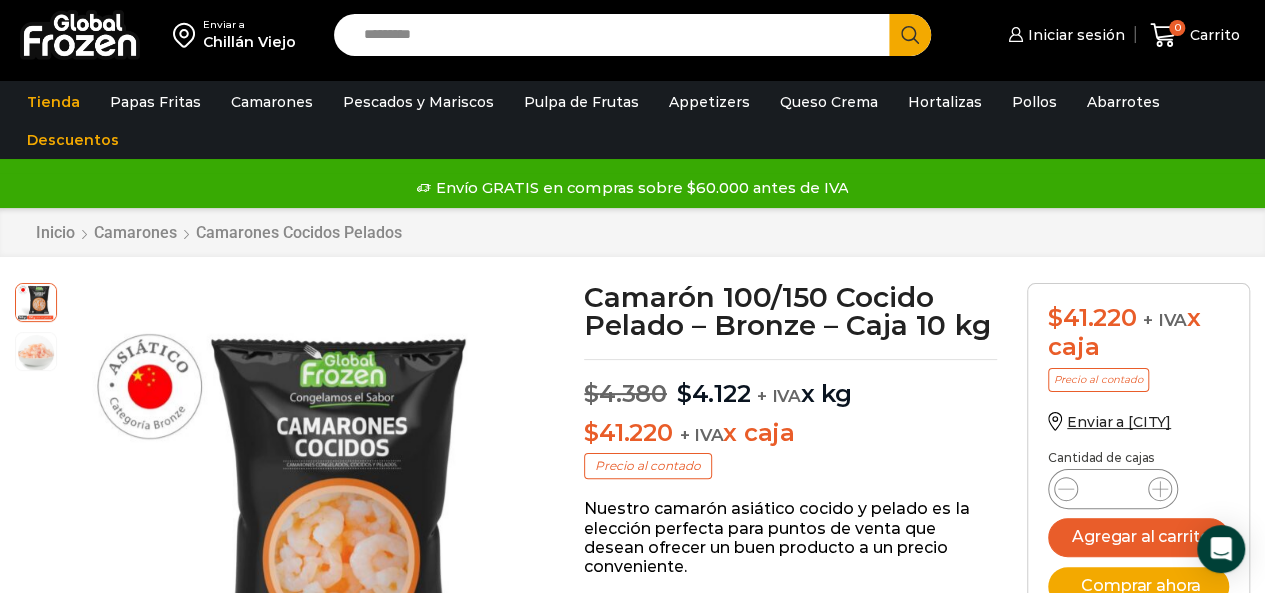 click on "*" at bounding box center (1113, 489) 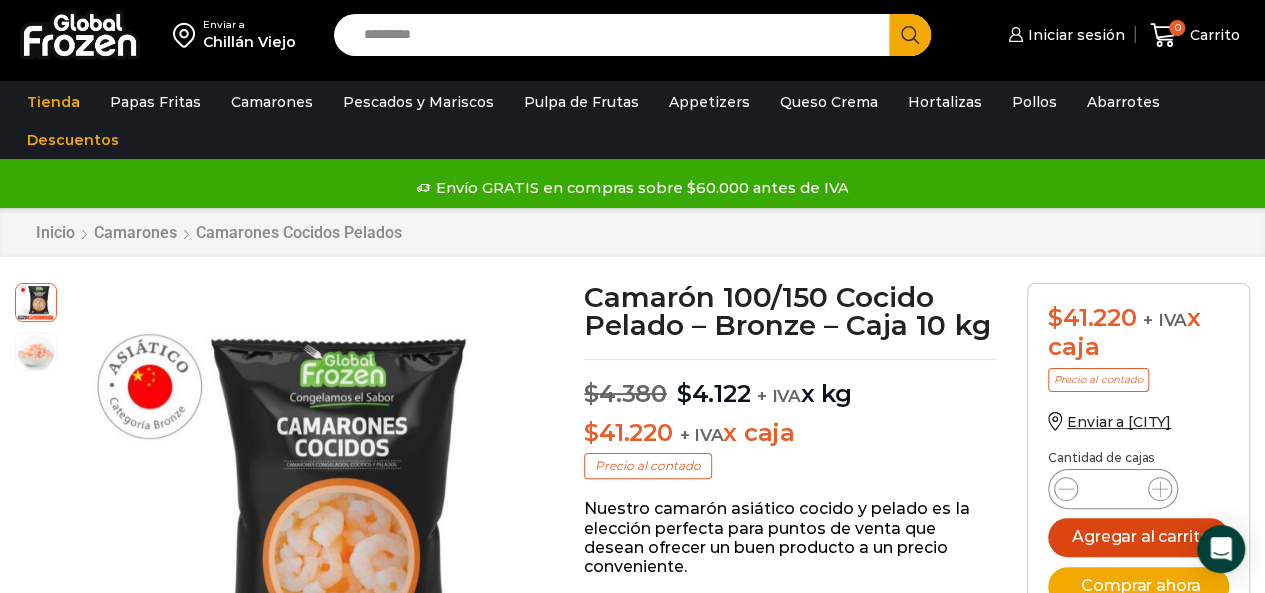 type on "**" 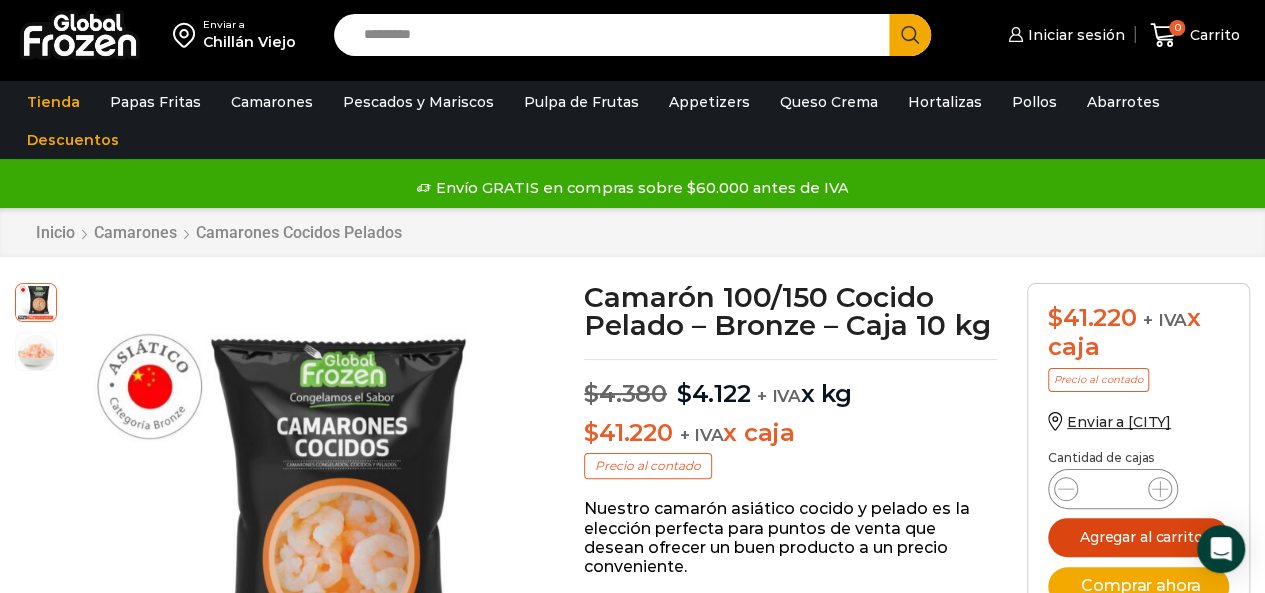 click on "Agregar al carrito" at bounding box center [1138, 537] 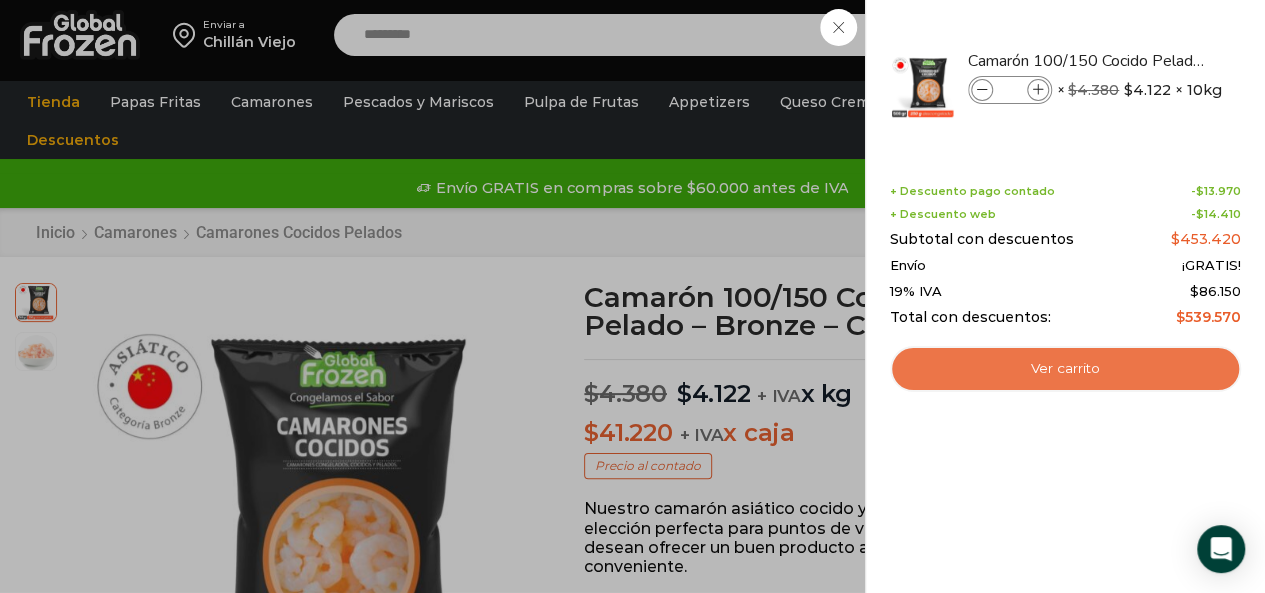 click on "Ver carrito" at bounding box center (1065, 369) 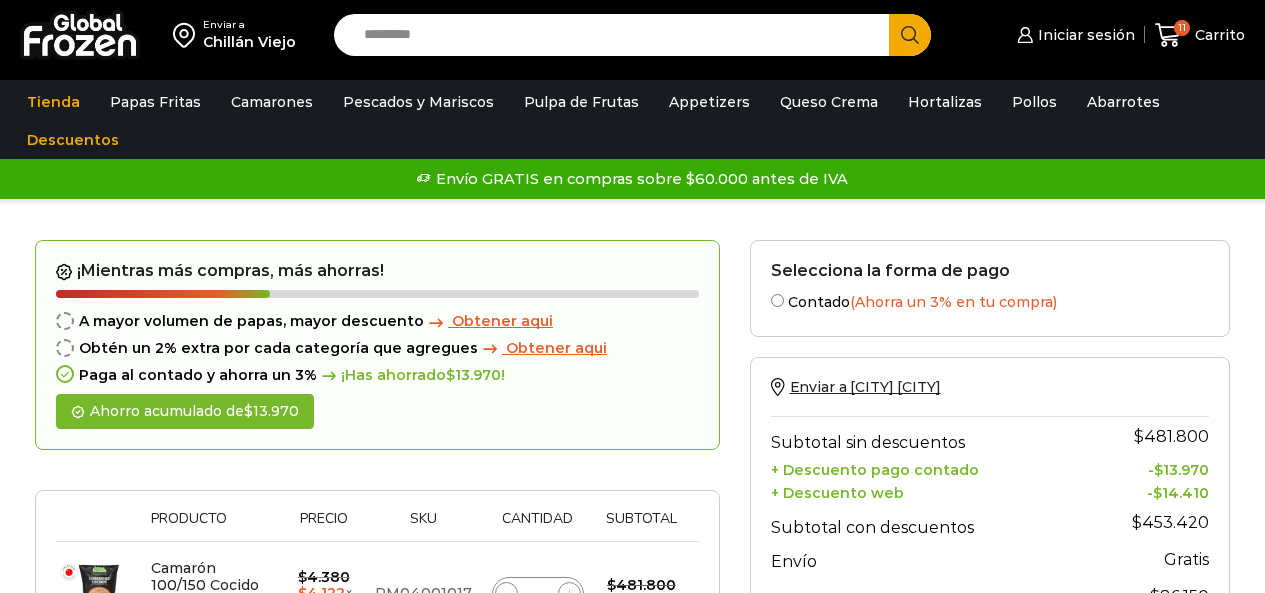 scroll, scrollTop: 0, scrollLeft: 0, axis: both 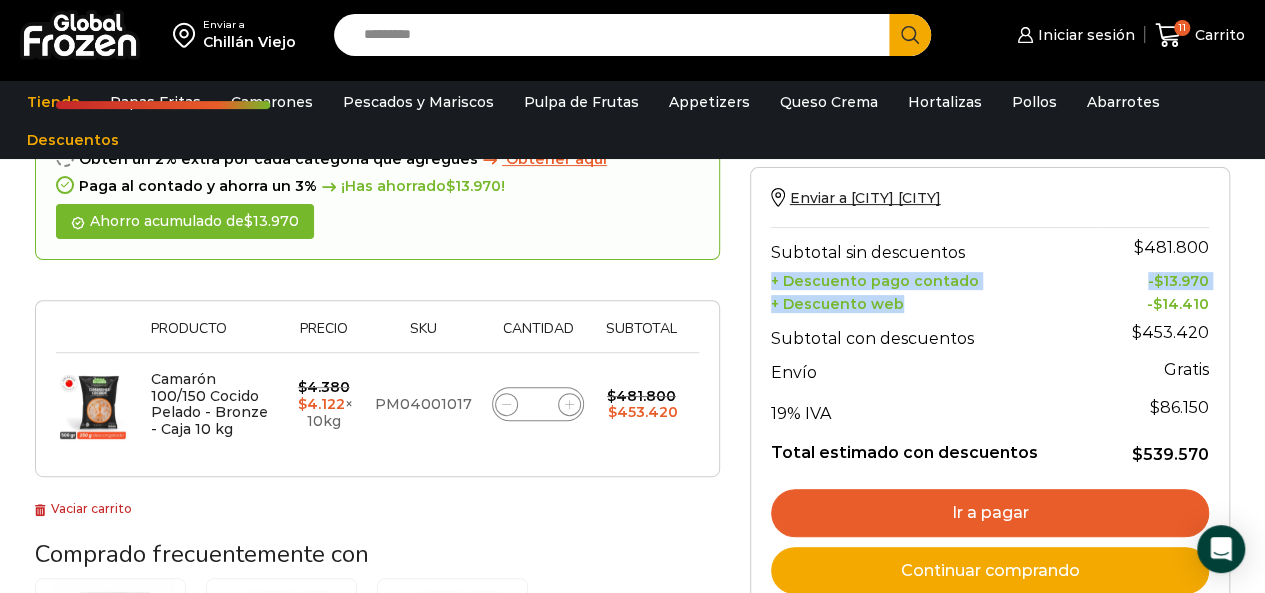 drag, startPoint x: 770, startPoint y: 278, endPoint x: 1011, endPoint y: 290, distance: 241.29857 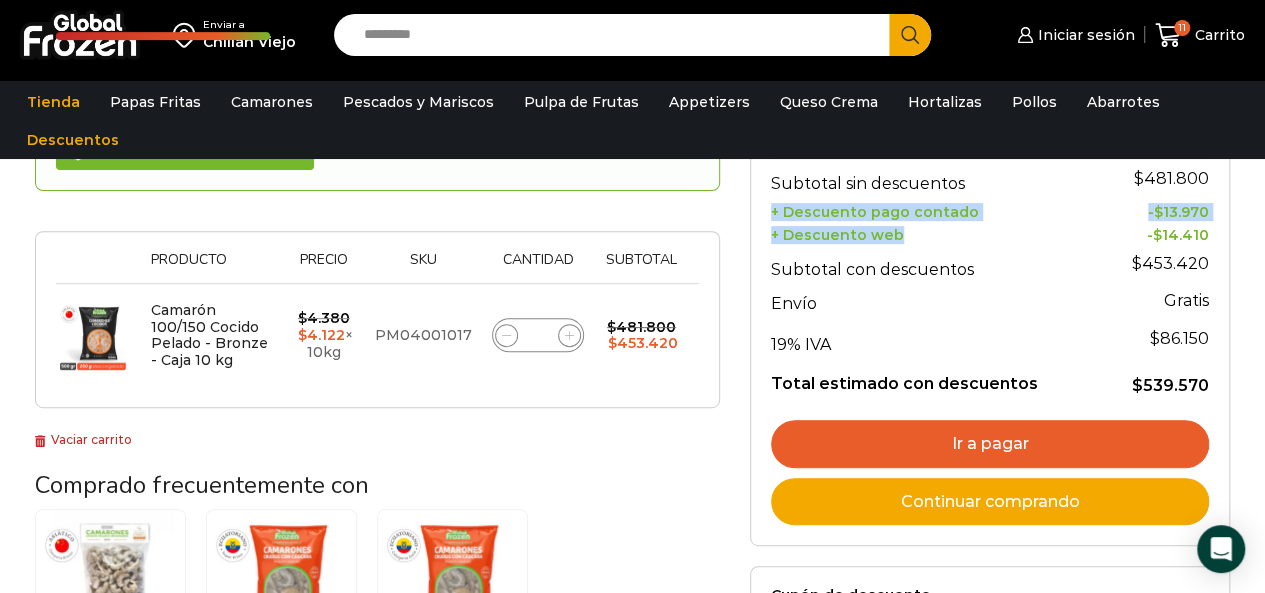 scroll, scrollTop: 500, scrollLeft: 0, axis: vertical 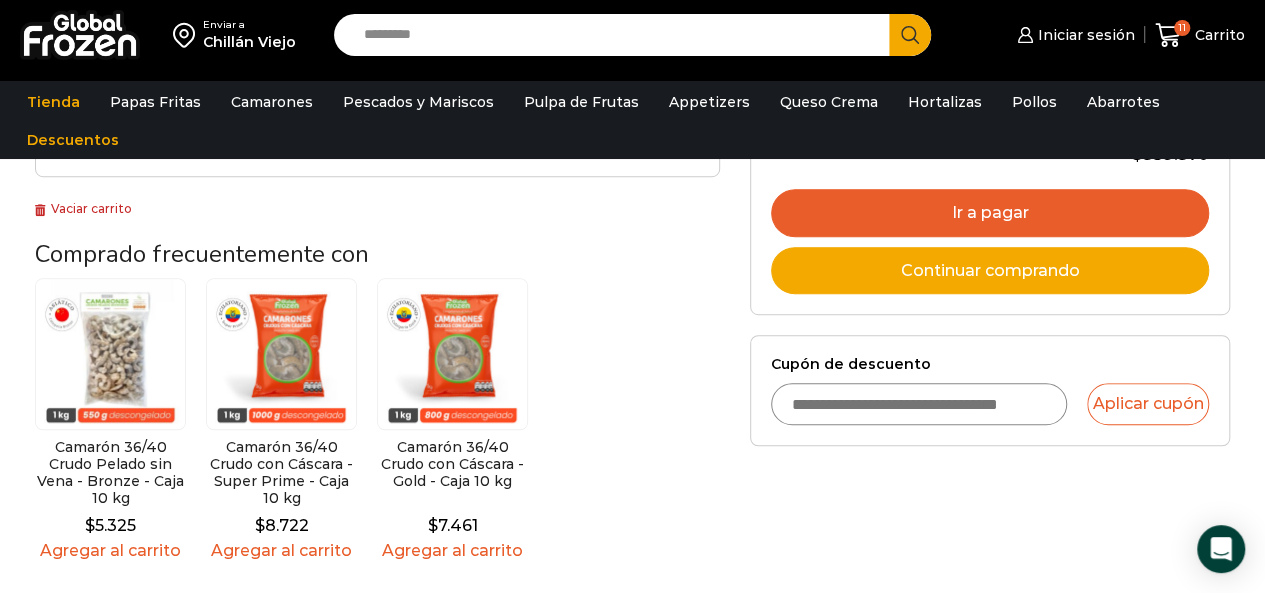 click on "Cupón de descuento" at bounding box center [919, 404] 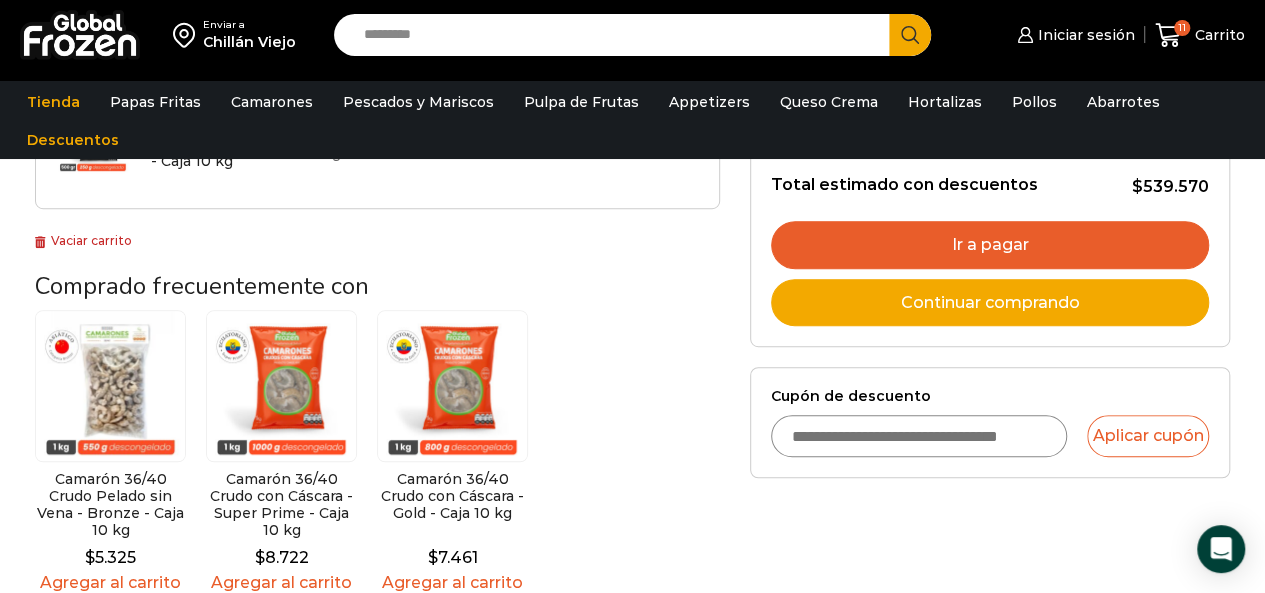 scroll, scrollTop: 500, scrollLeft: 0, axis: vertical 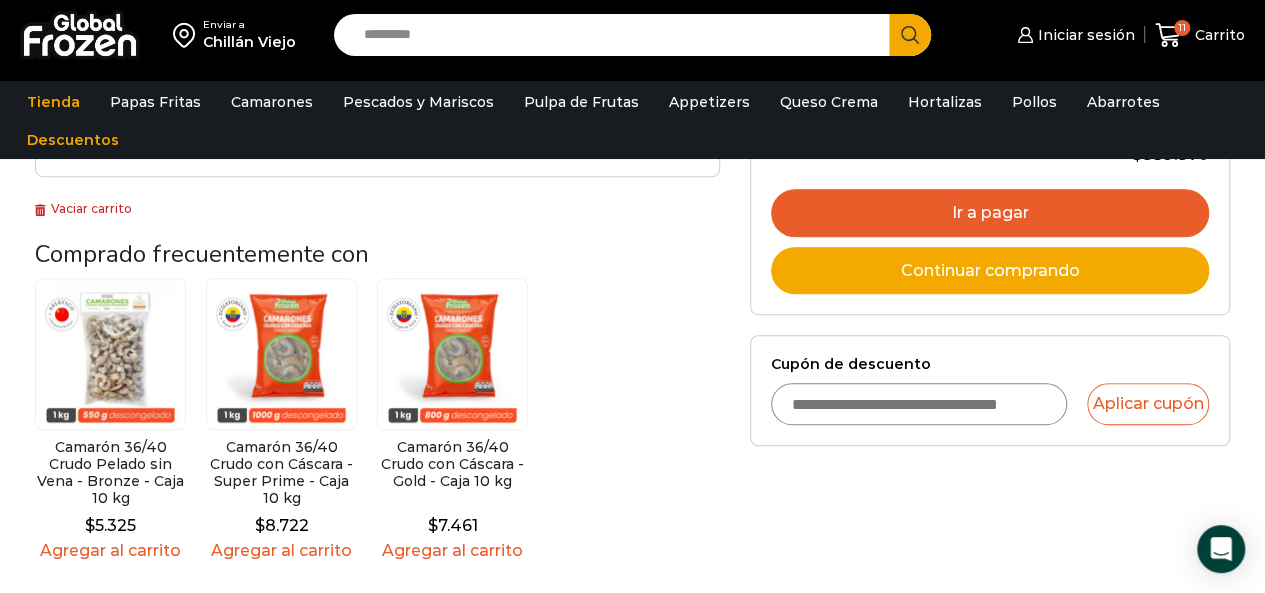 click on "Cupón de descuento" at bounding box center (919, 404) 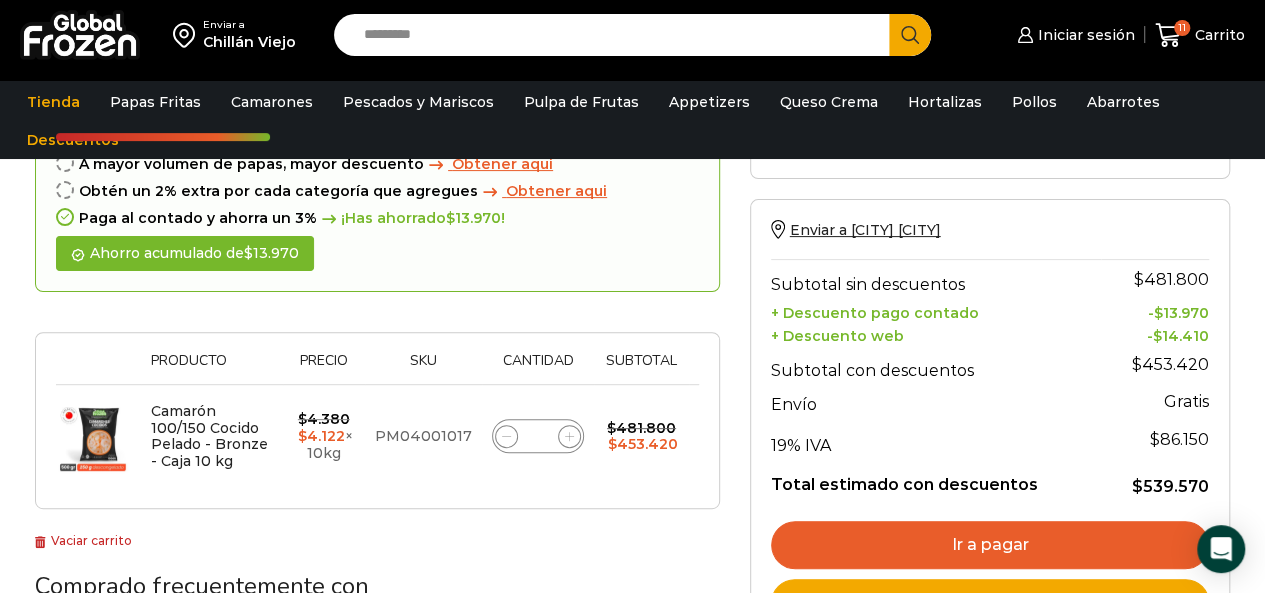 scroll, scrollTop: 200, scrollLeft: 0, axis: vertical 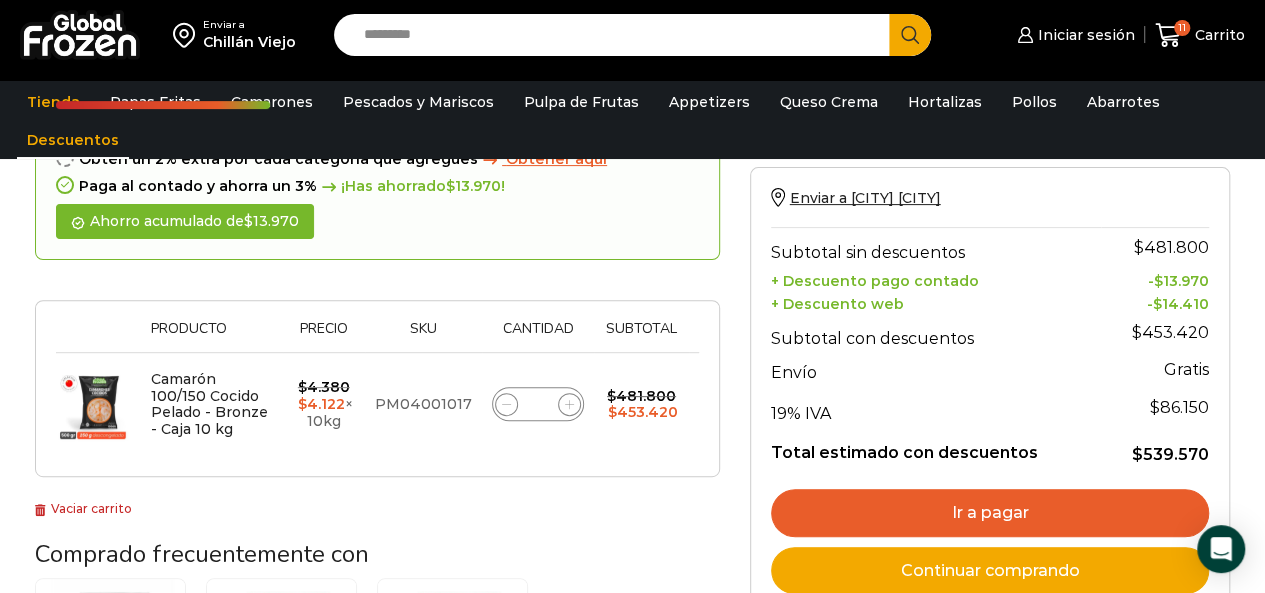 click on "Descuentos" at bounding box center (73, 140) 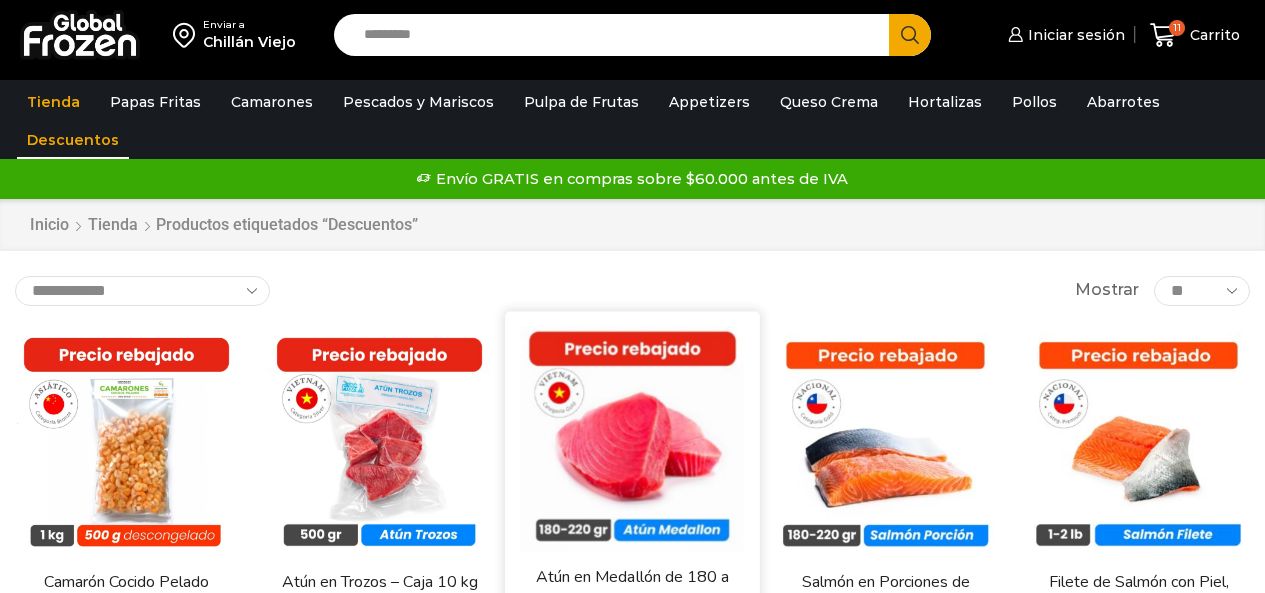scroll, scrollTop: 0, scrollLeft: 0, axis: both 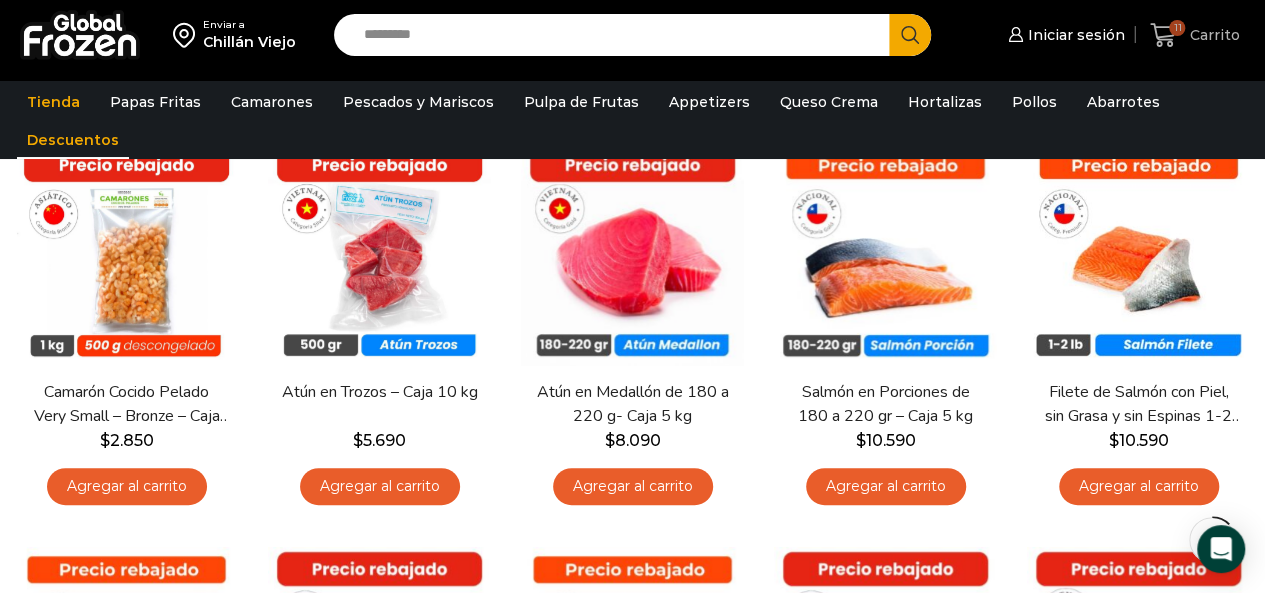 click on "11" at bounding box center [1167, 35] 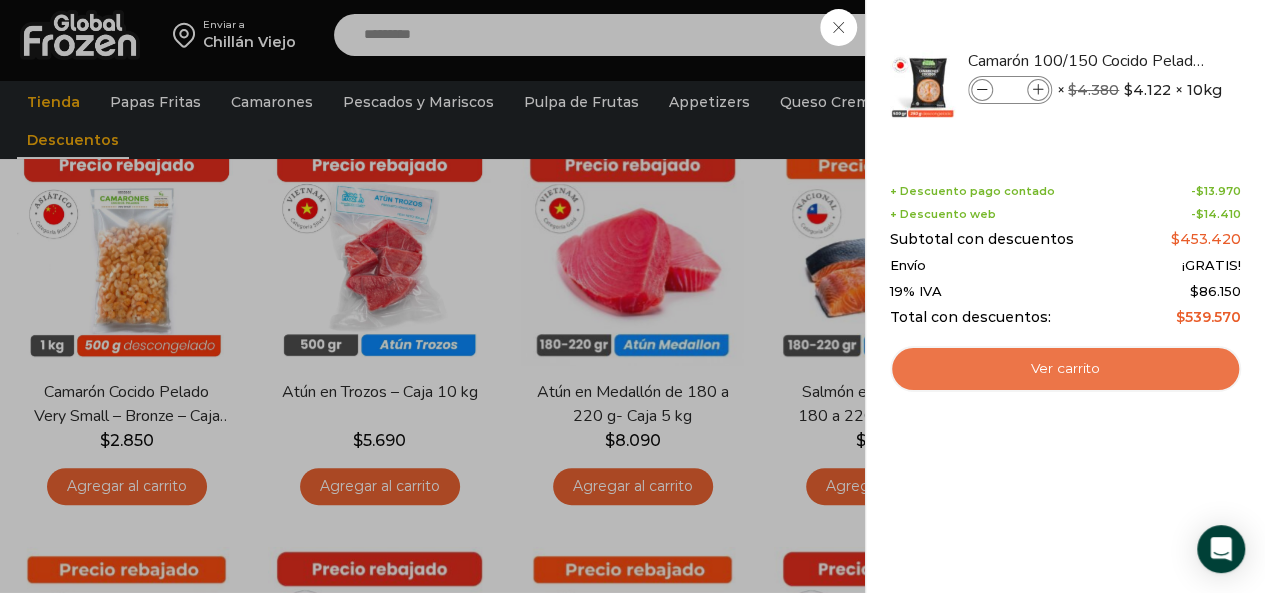click on "Ver carrito" at bounding box center (1065, 369) 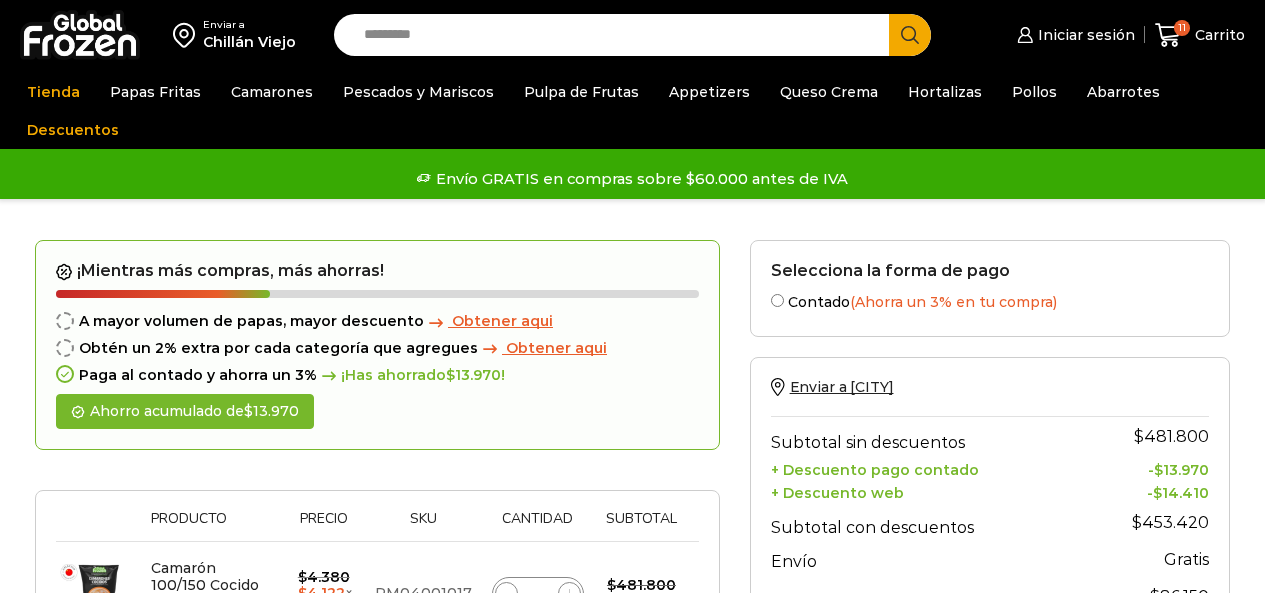 scroll, scrollTop: 0, scrollLeft: 0, axis: both 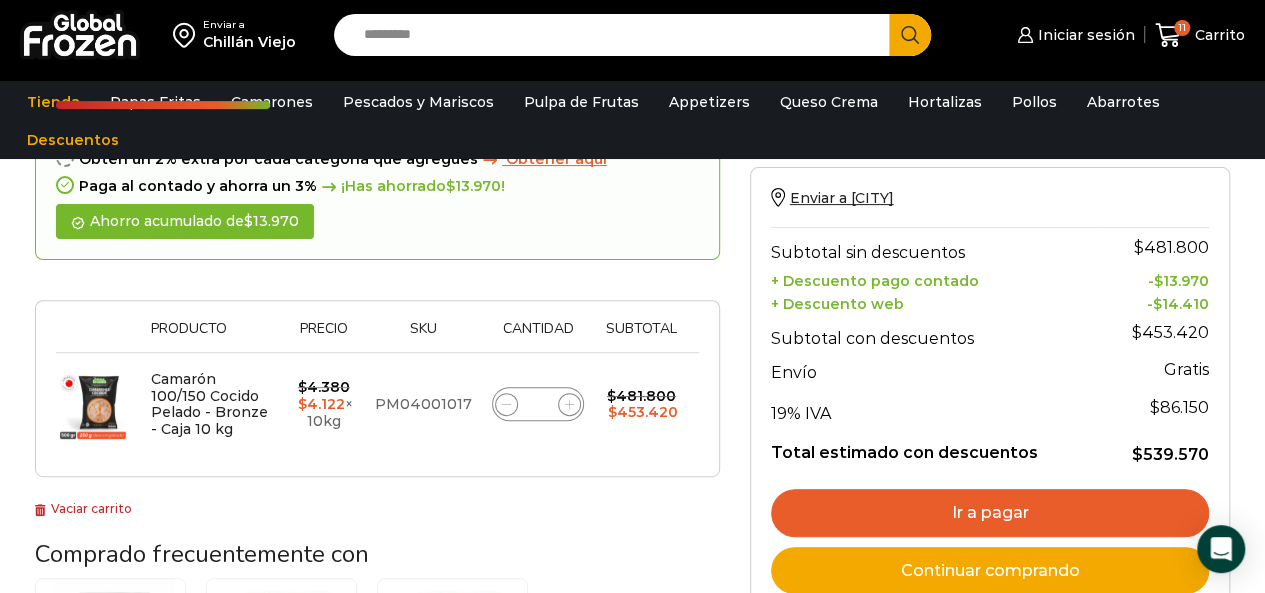 click 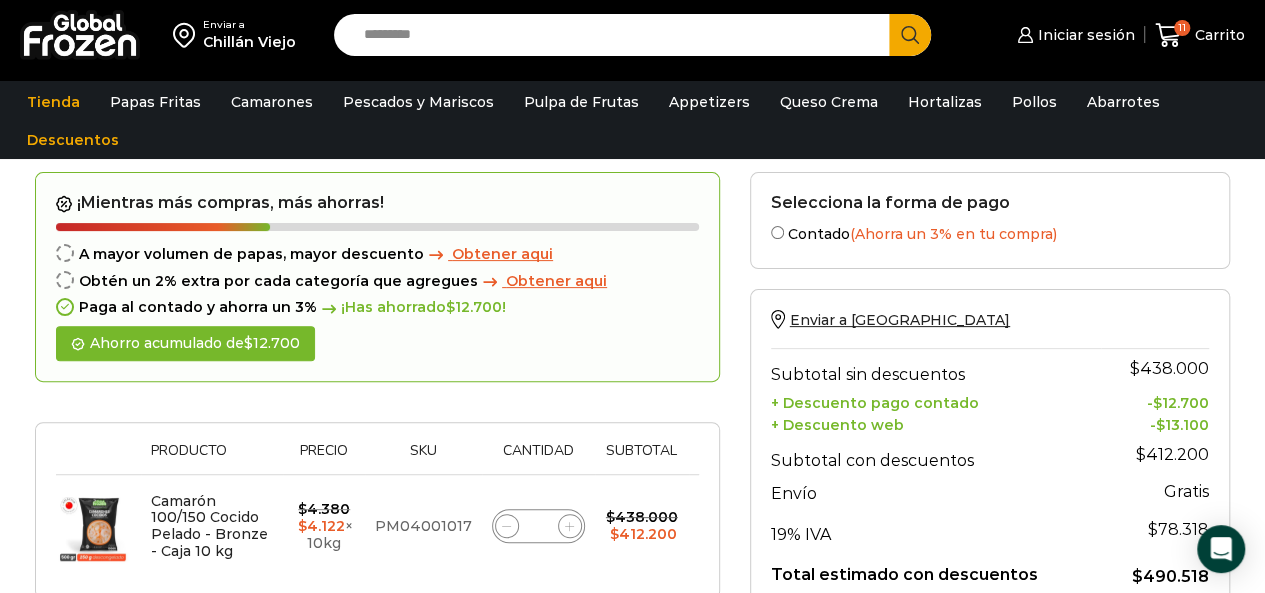 scroll, scrollTop: 149, scrollLeft: 0, axis: vertical 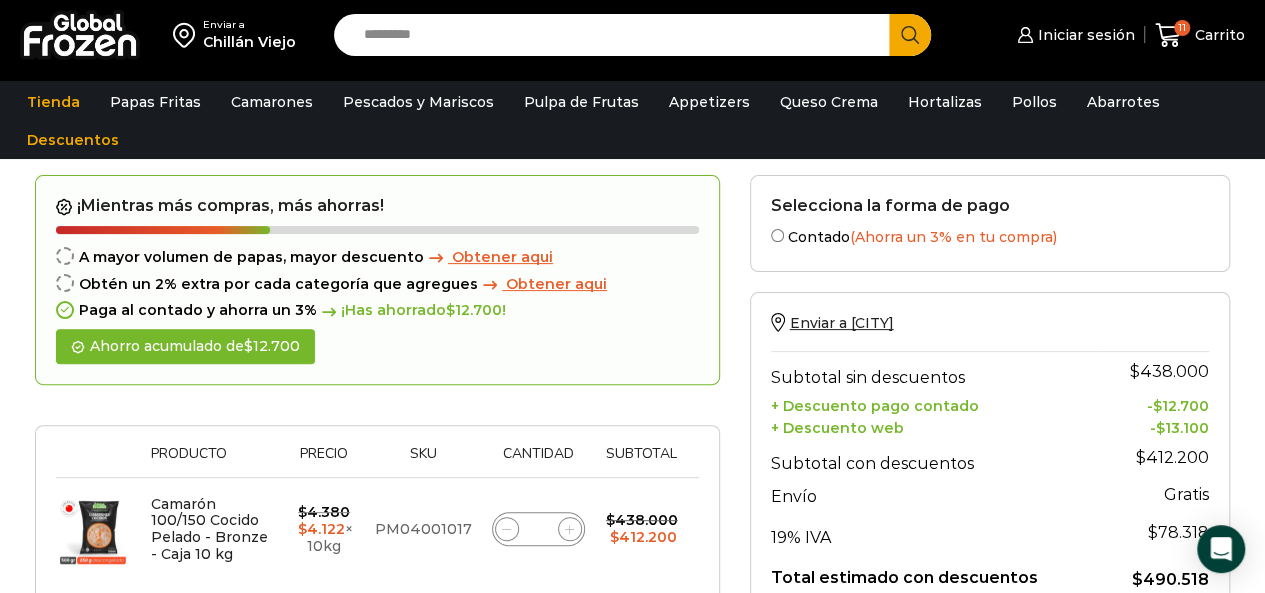 click 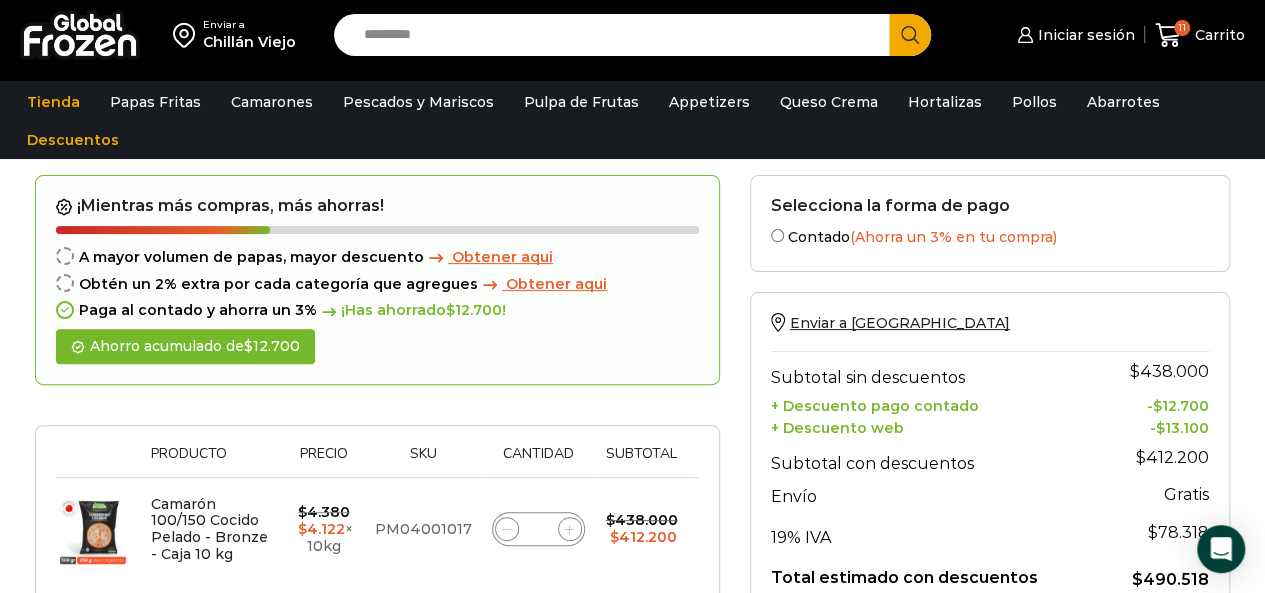 type on "**" 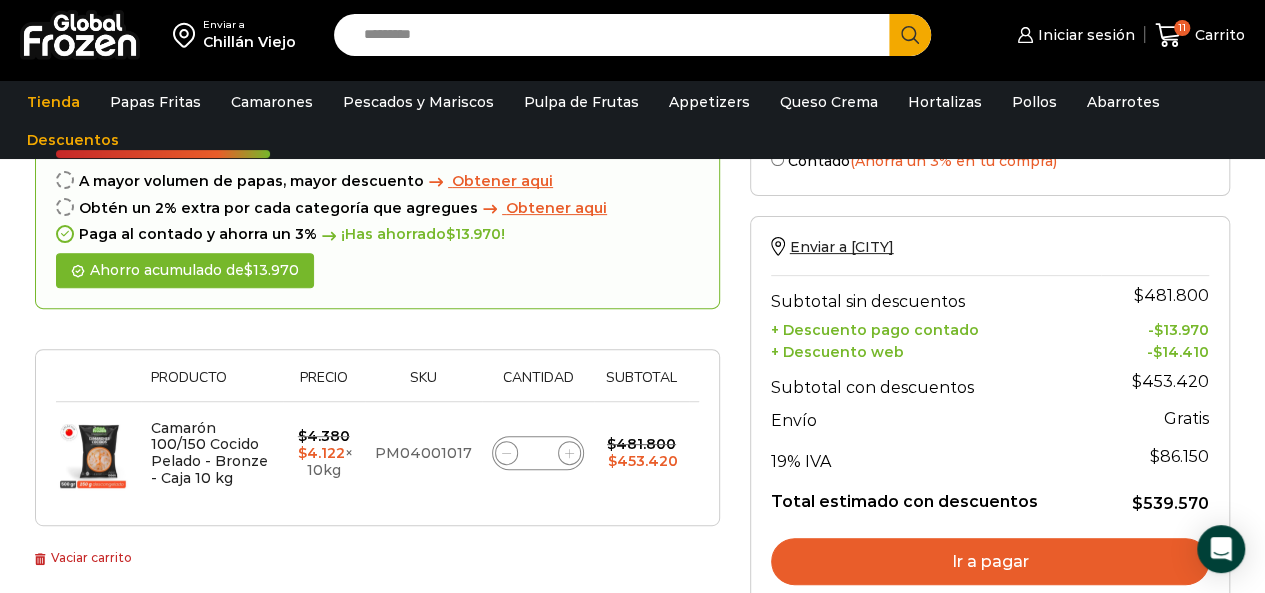 scroll, scrollTop: 249, scrollLeft: 0, axis: vertical 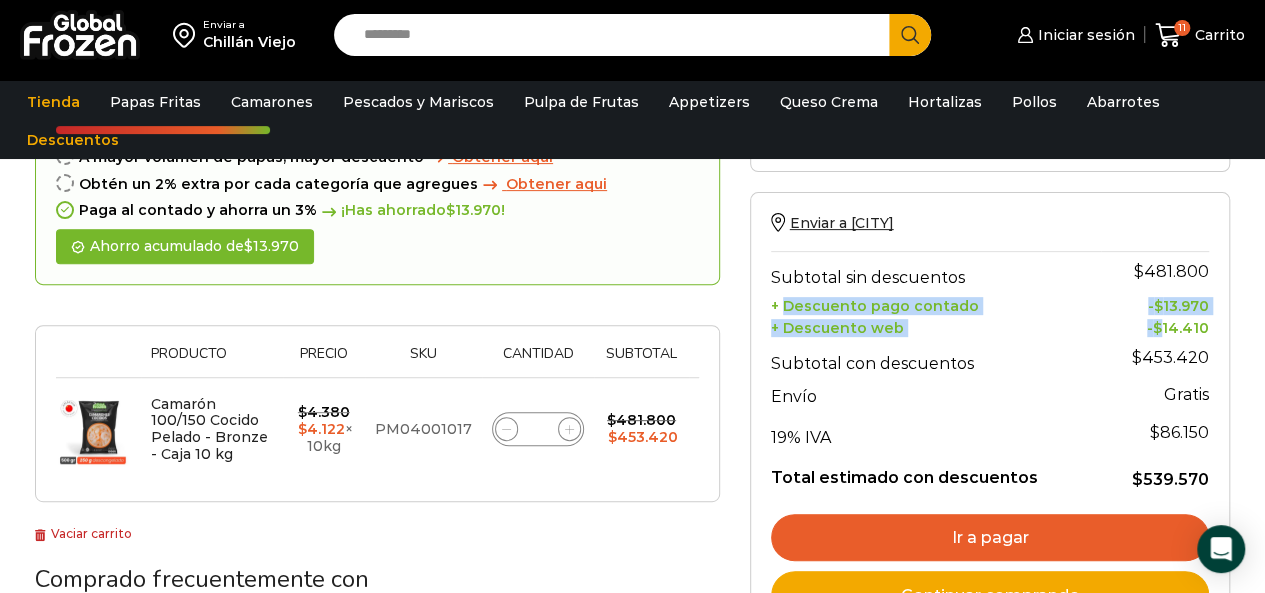 drag, startPoint x: 781, startPoint y: 298, endPoint x: 1168, endPoint y: 313, distance: 387.2906 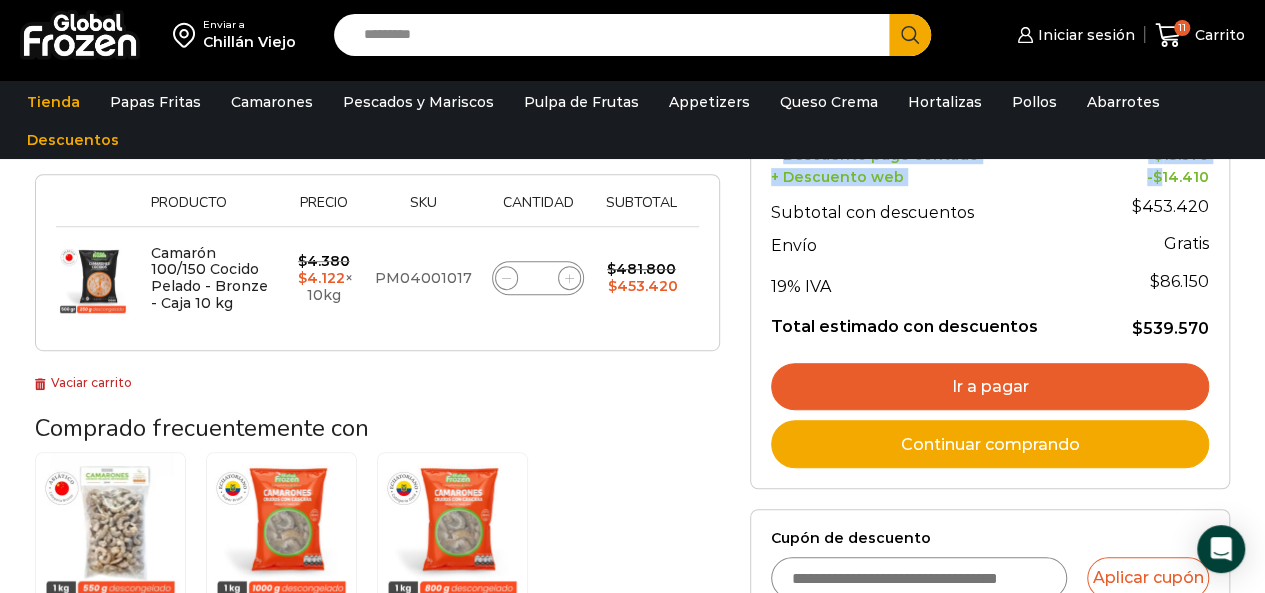 scroll, scrollTop: 500, scrollLeft: 0, axis: vertical 